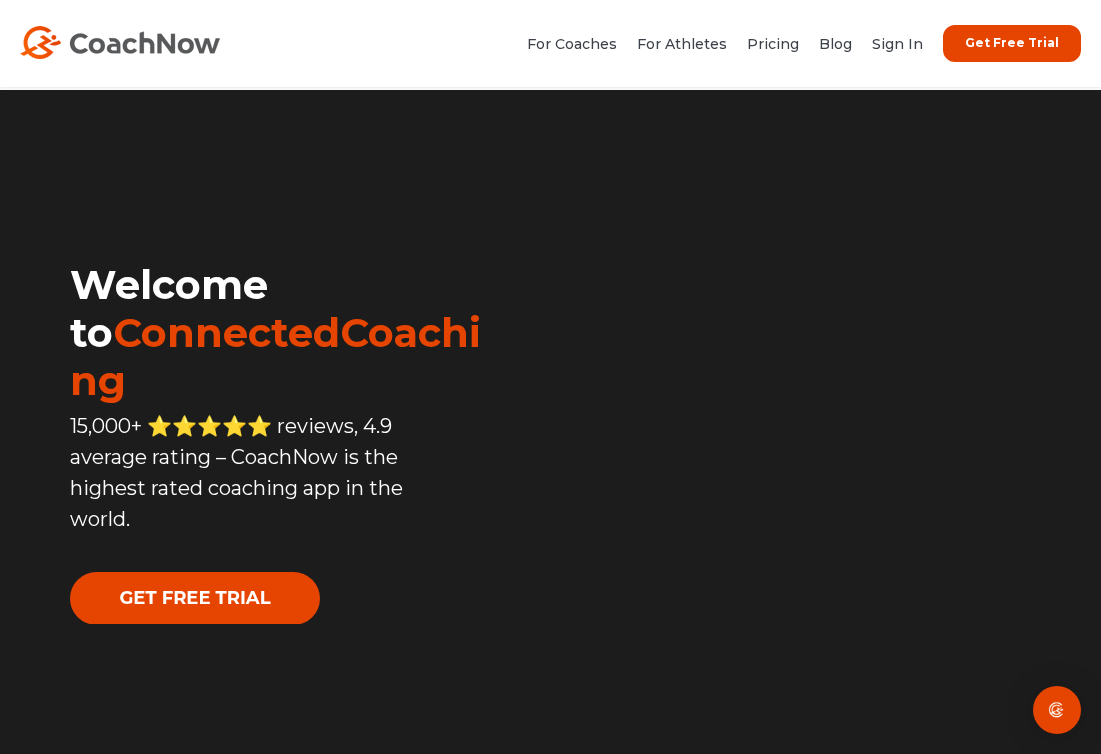 scroll, scrollTop: 0, scrollLeft: 0, axis: both 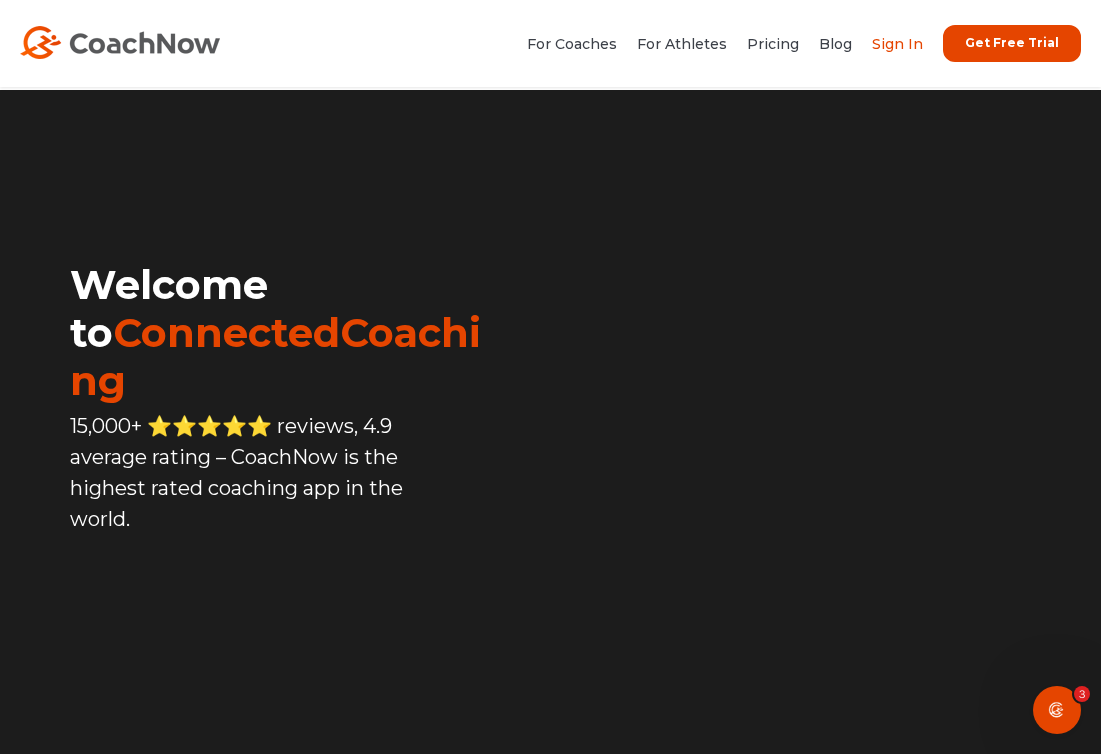 click on "Sign In" at bounding box center [897, 44] 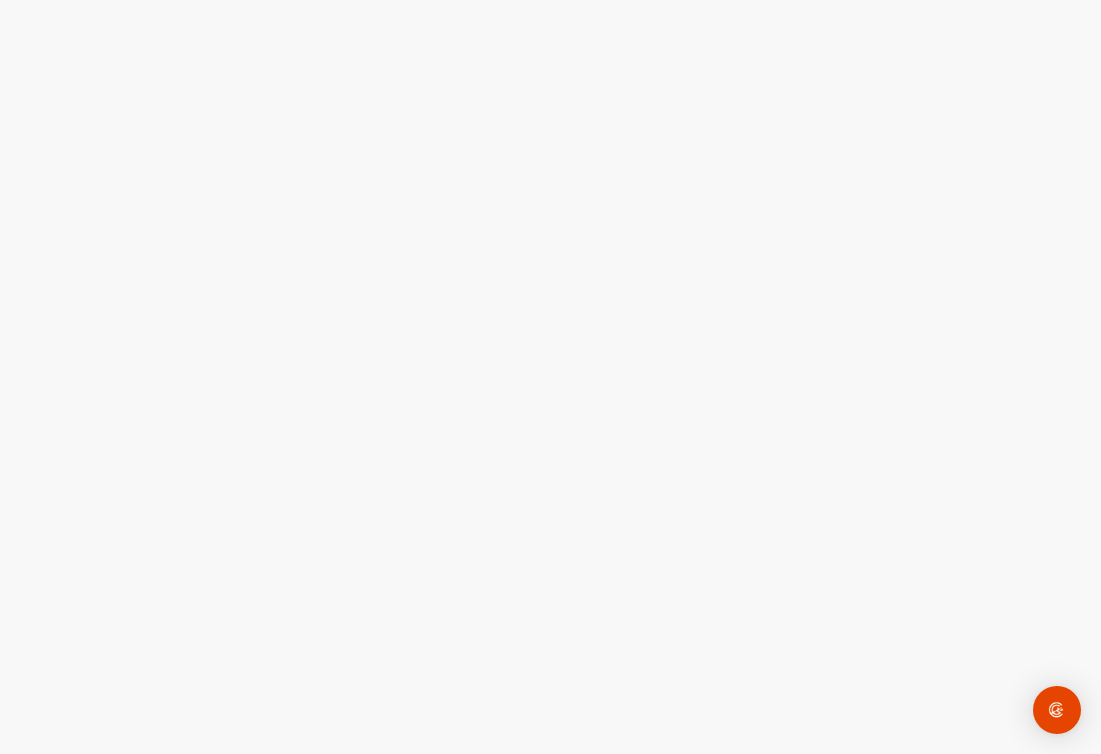 scroll, scrollTop: 0, scrollLeft: 0, axis: both 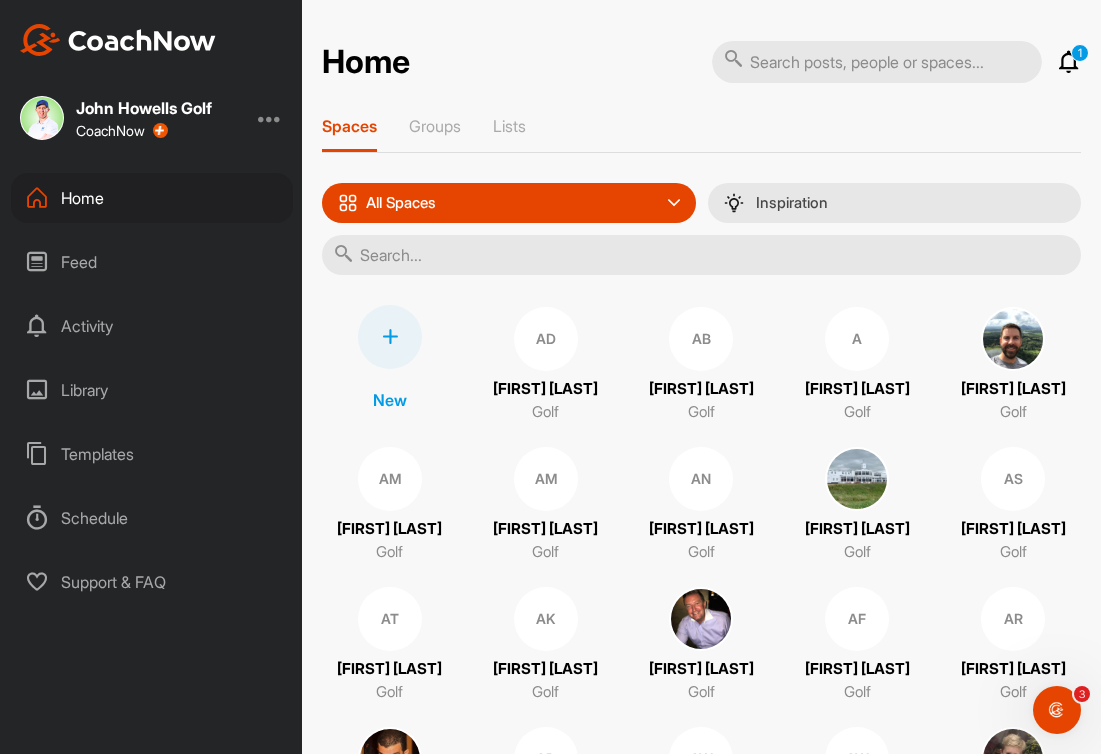 click at bounding box center [1069, 62] 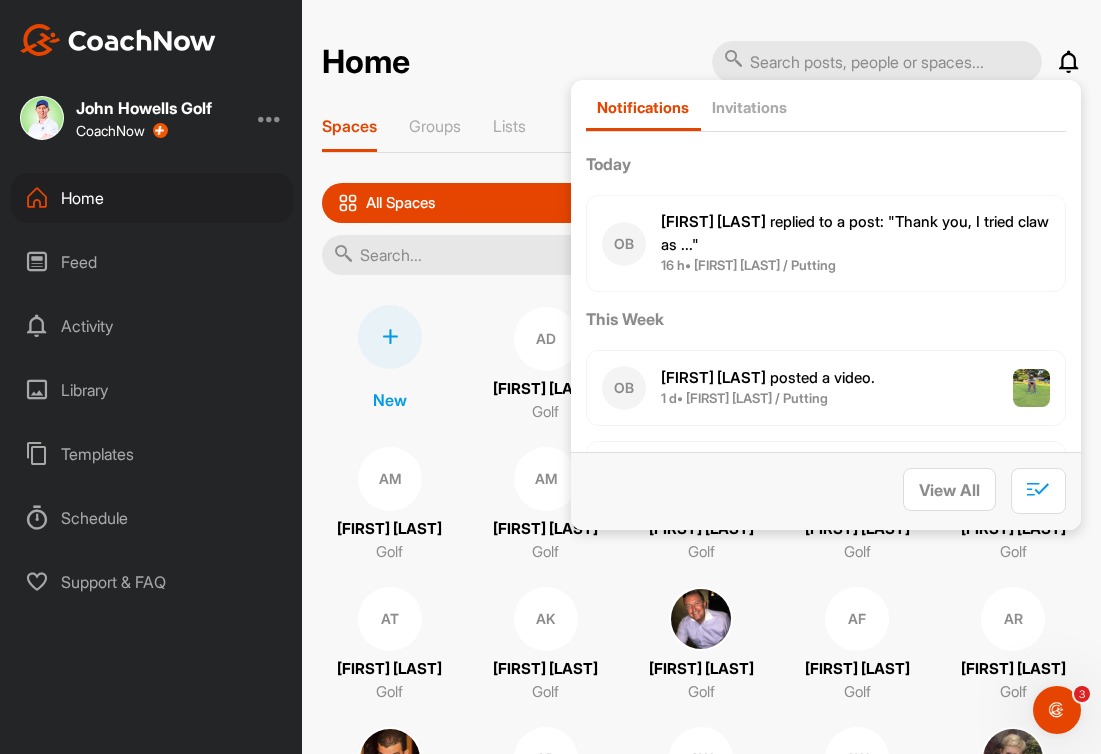 scroll, scrollTop: 0, scrollLeft: 0, axis: both 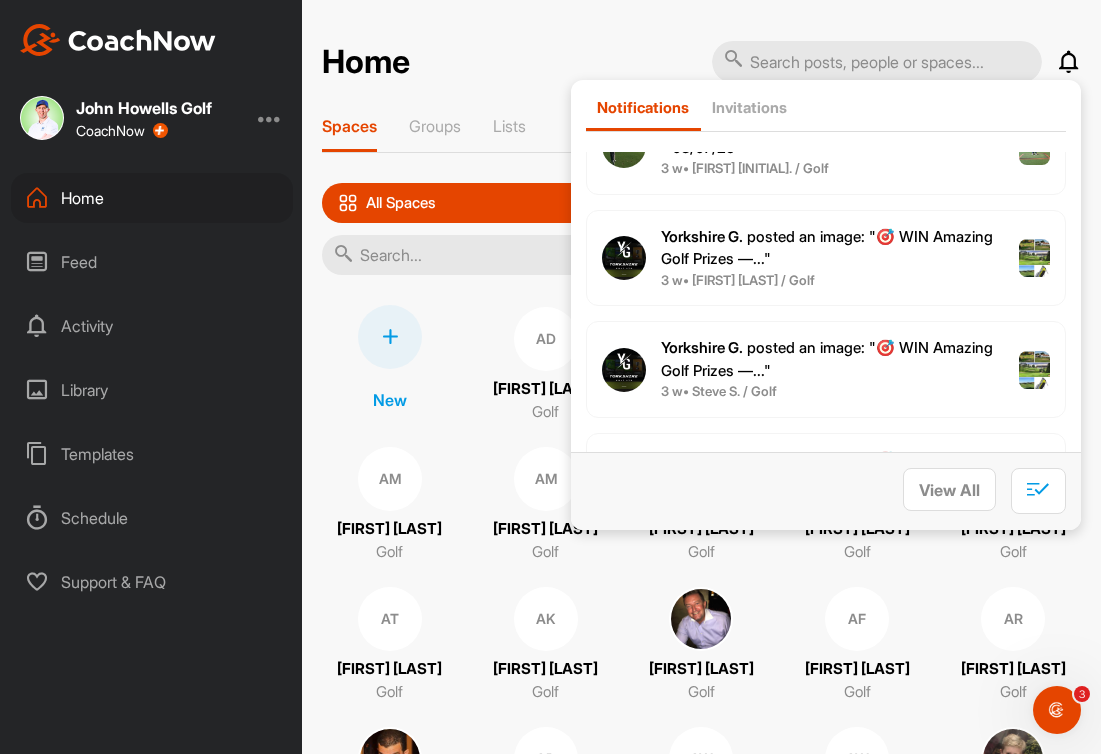 click at bounding box center (1069, 62) 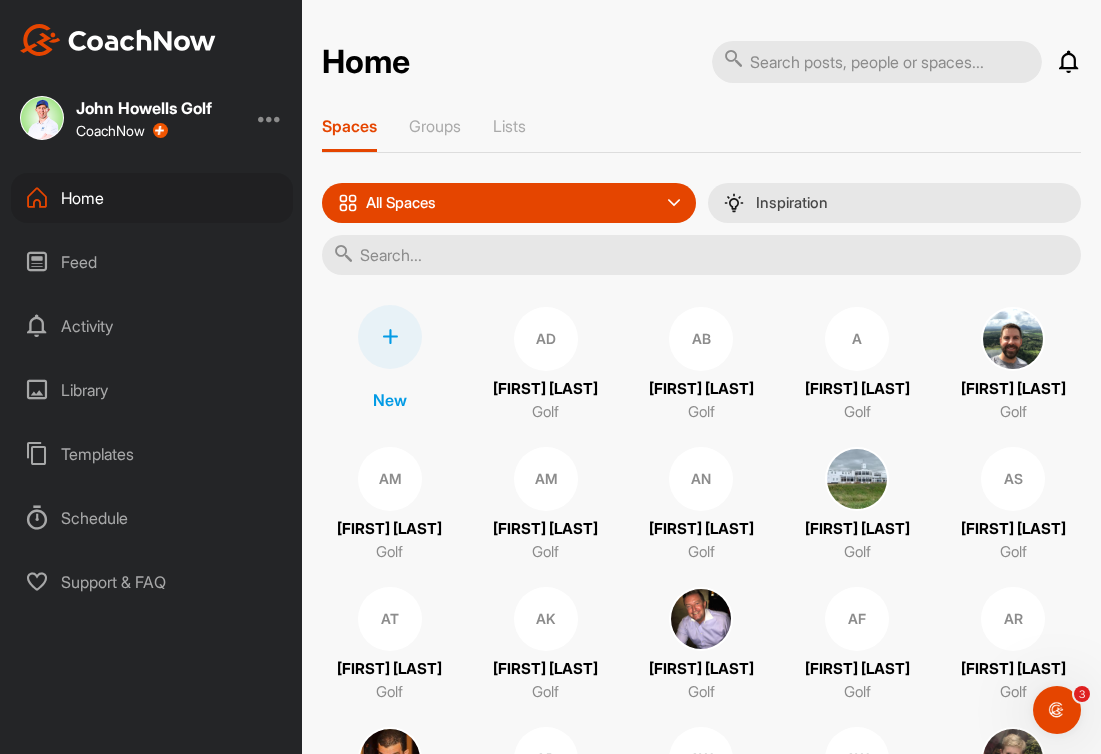 click at bounding box center (1069, 62) 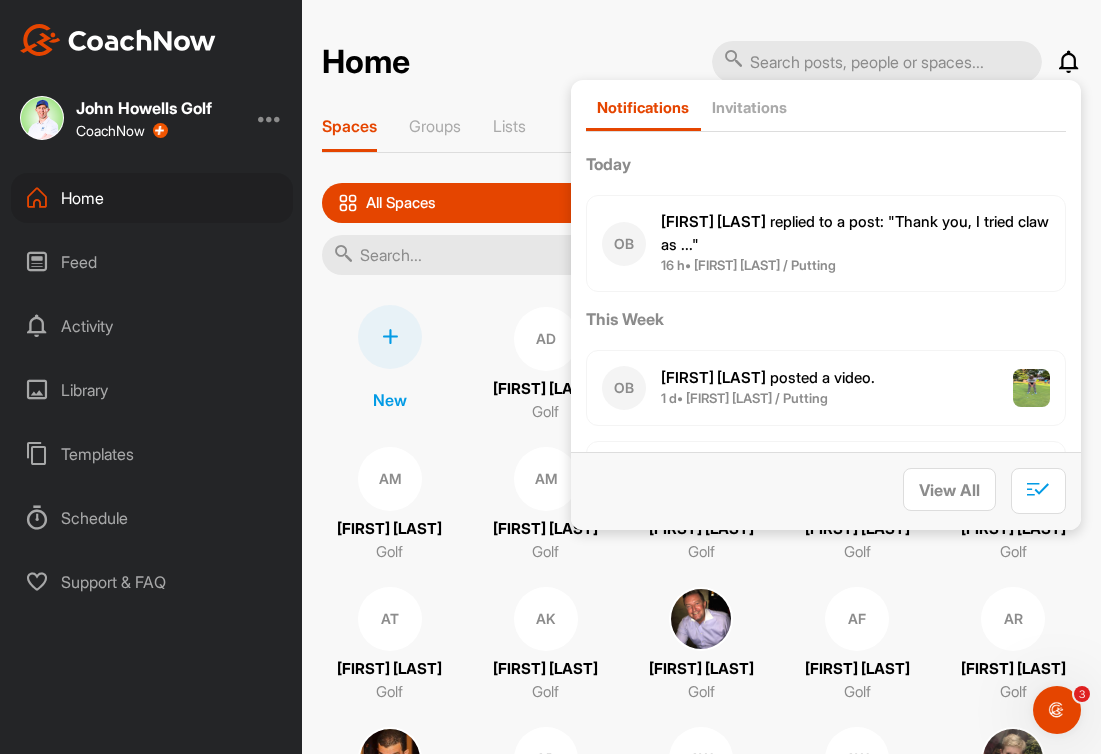 scroll, scrollTop: 0, scrollLeft: 0, axis: both 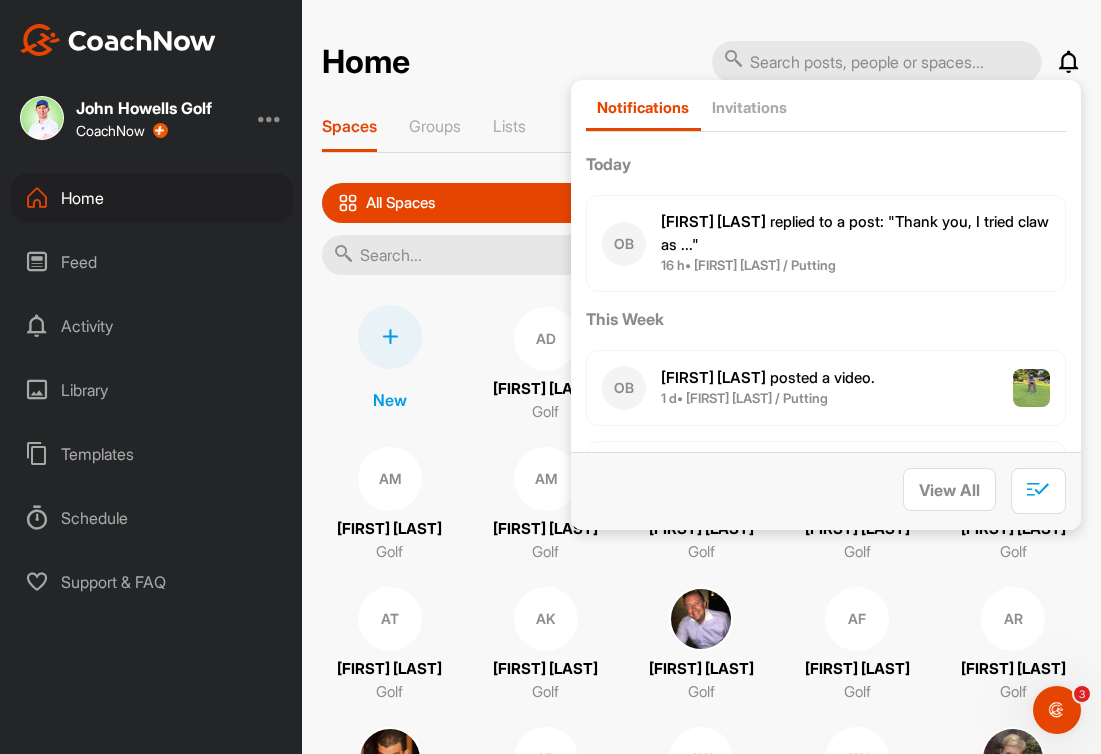 click on "[FIRST] [INITIAL].   replied to a post : "Thank you, I tried claw as ..."" at bounding box center (855, 233) 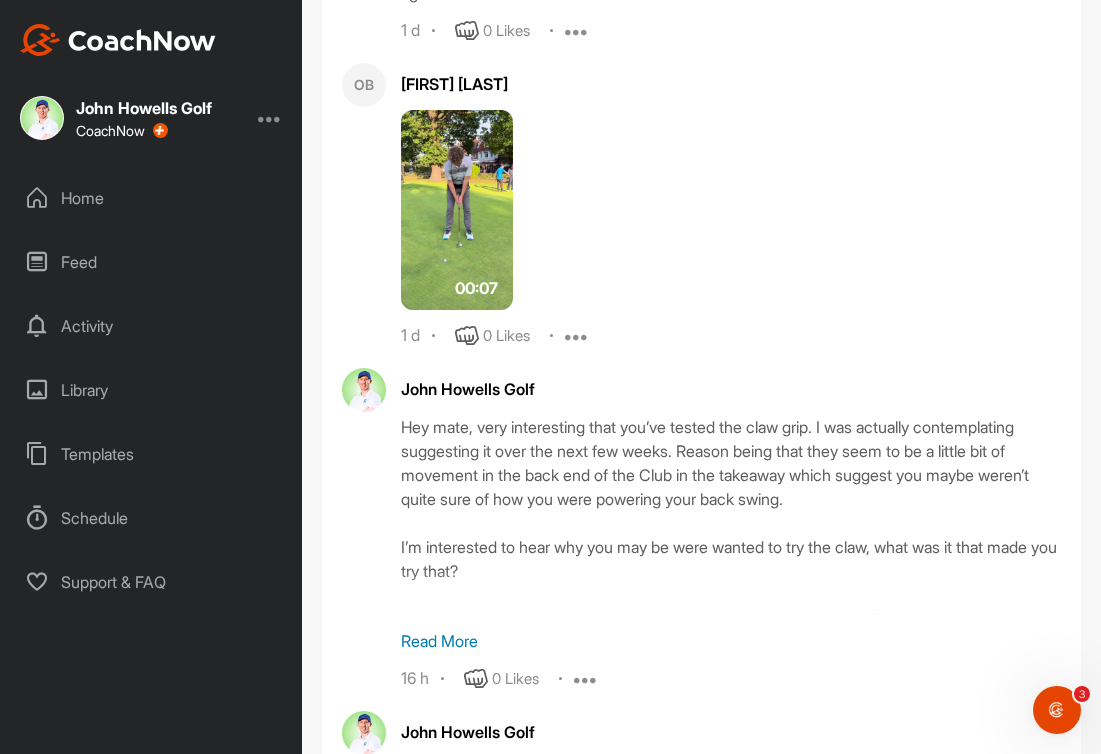 scroll, scrollTop: 2233, scrollLeft: 0, axis: vertical 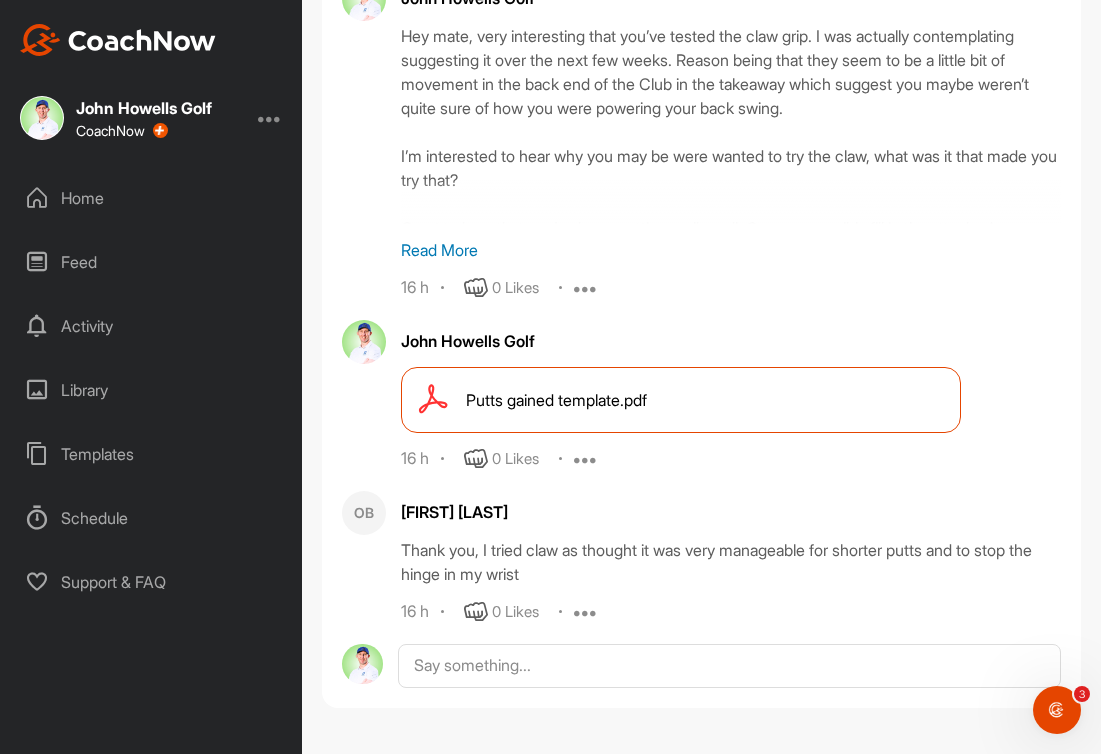 click on "Home" at bounding box center [152, 198] 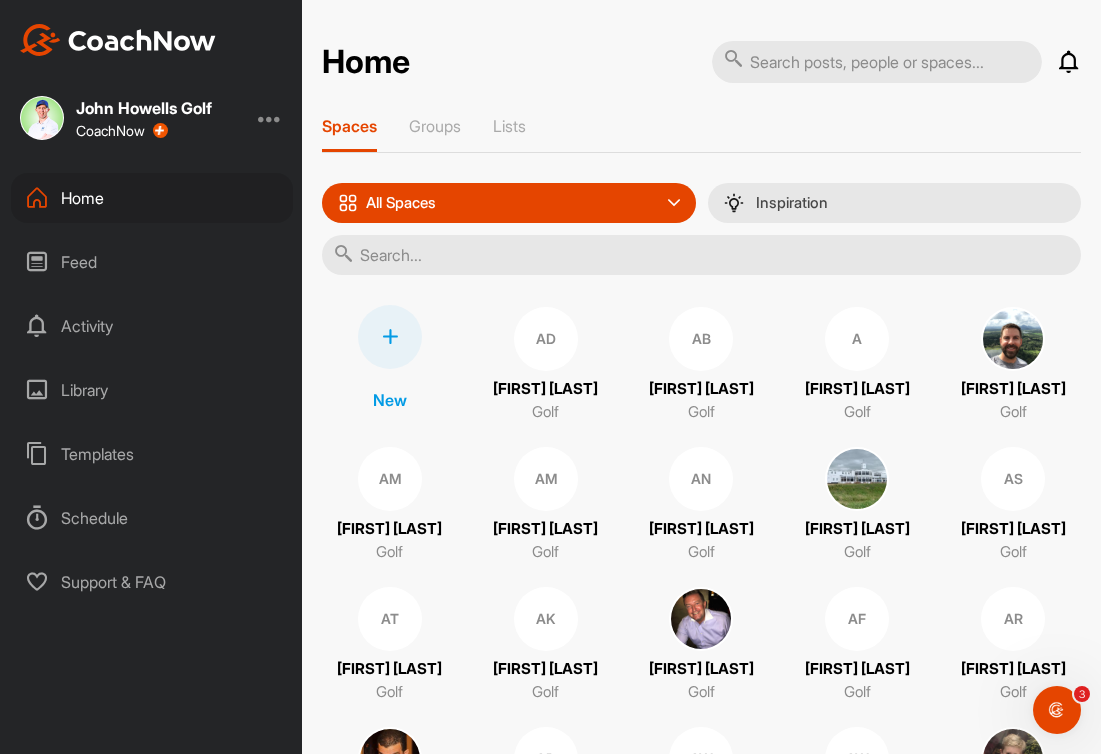 click on "Feed" at bounding box center (152, 262) 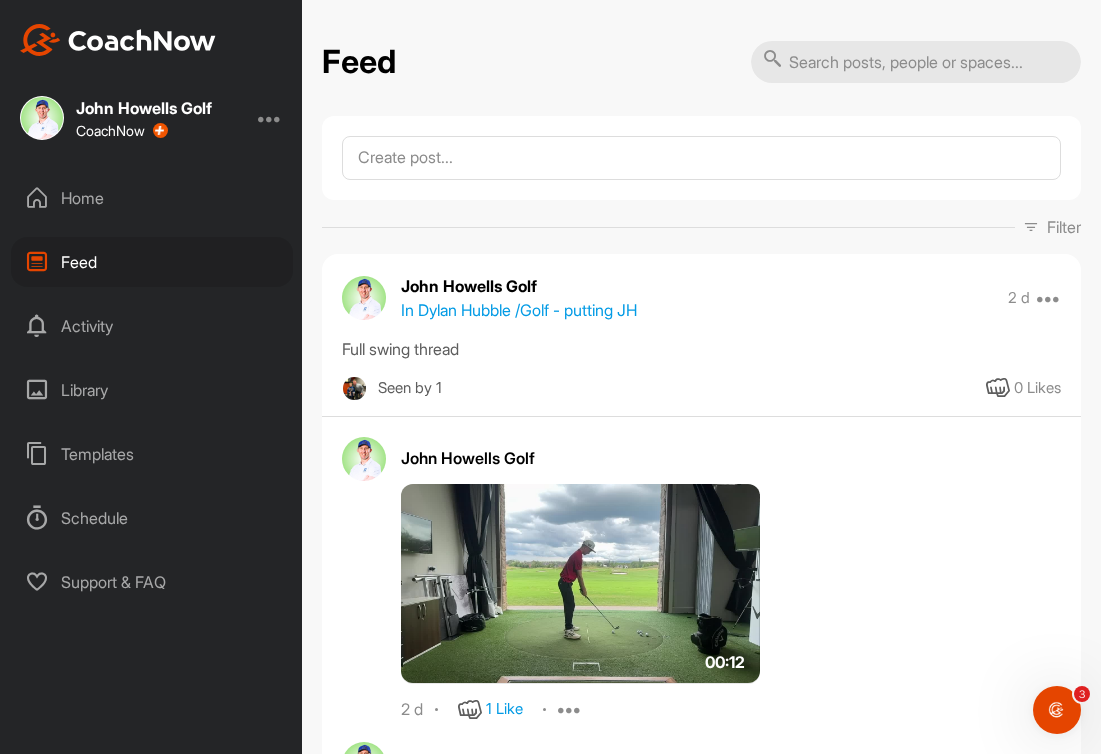click on "Home" at bounding box center (152, 198) 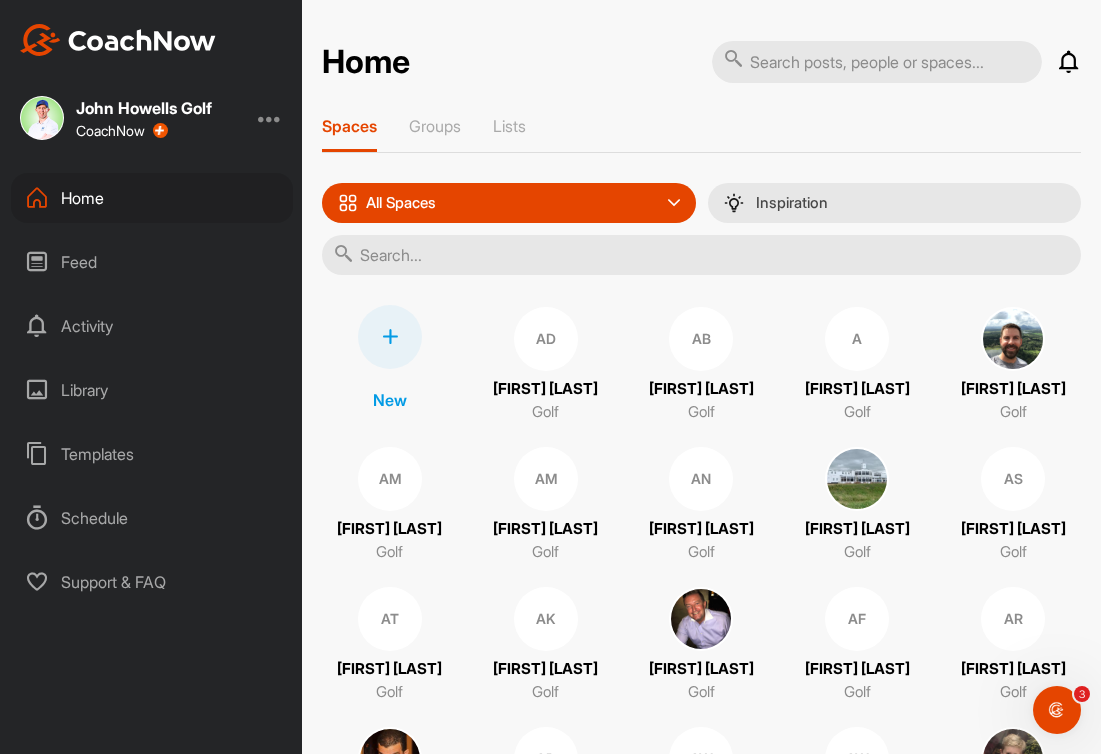 click at bounding box center [390, 337] 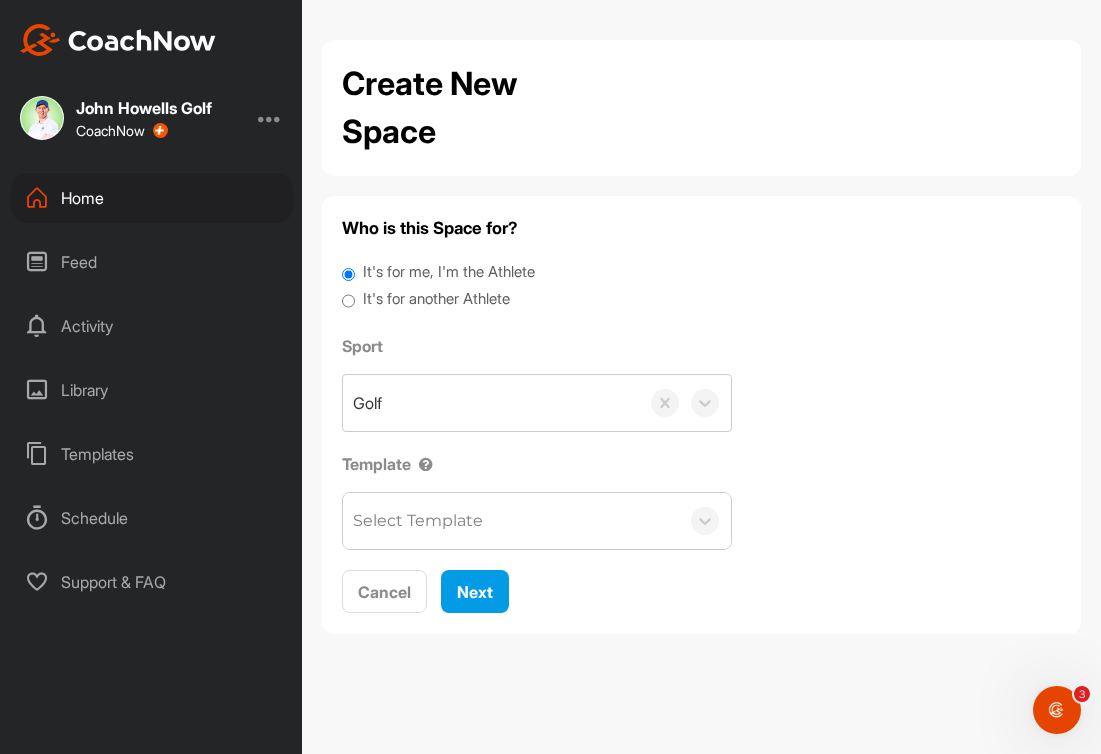 click on "It's for another Athlete" at bounding box center [436, 299] 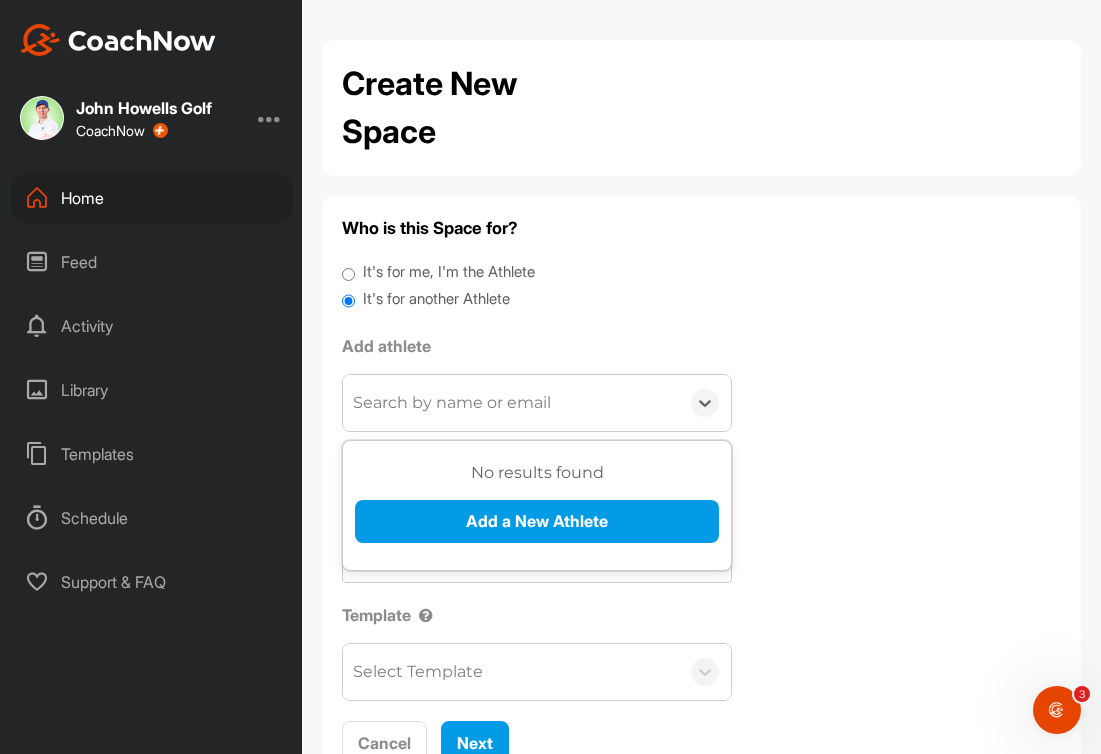 click on "Search by name or email" at bounding box center [452, 403] 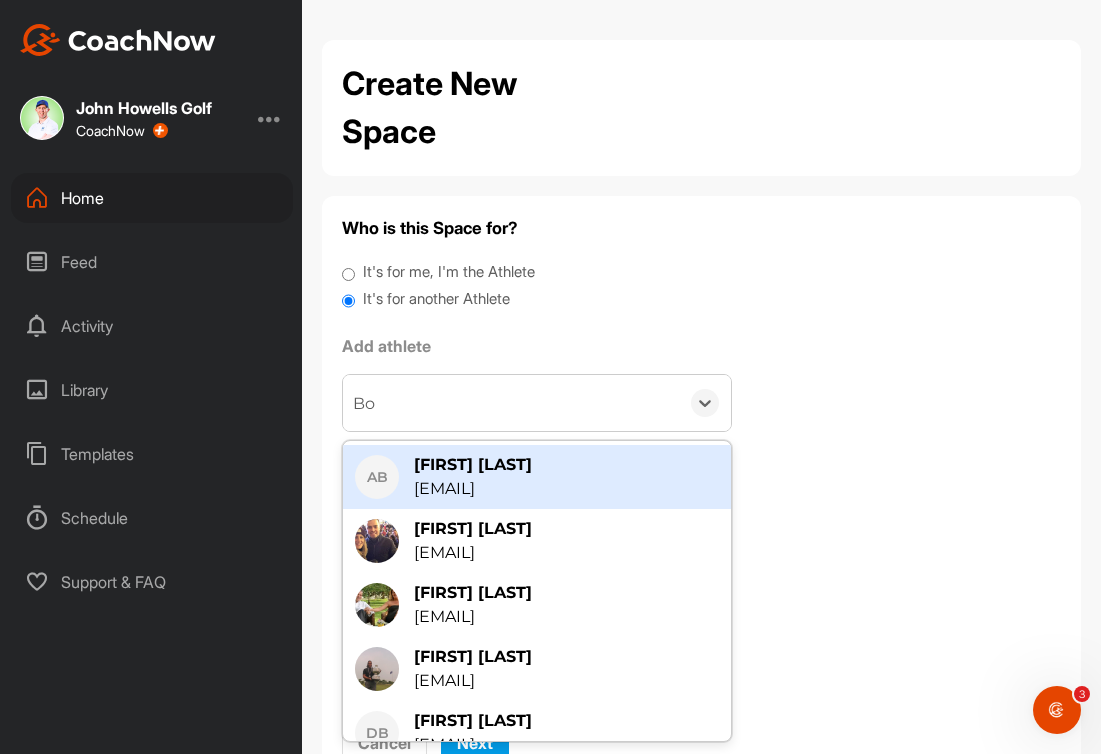 type 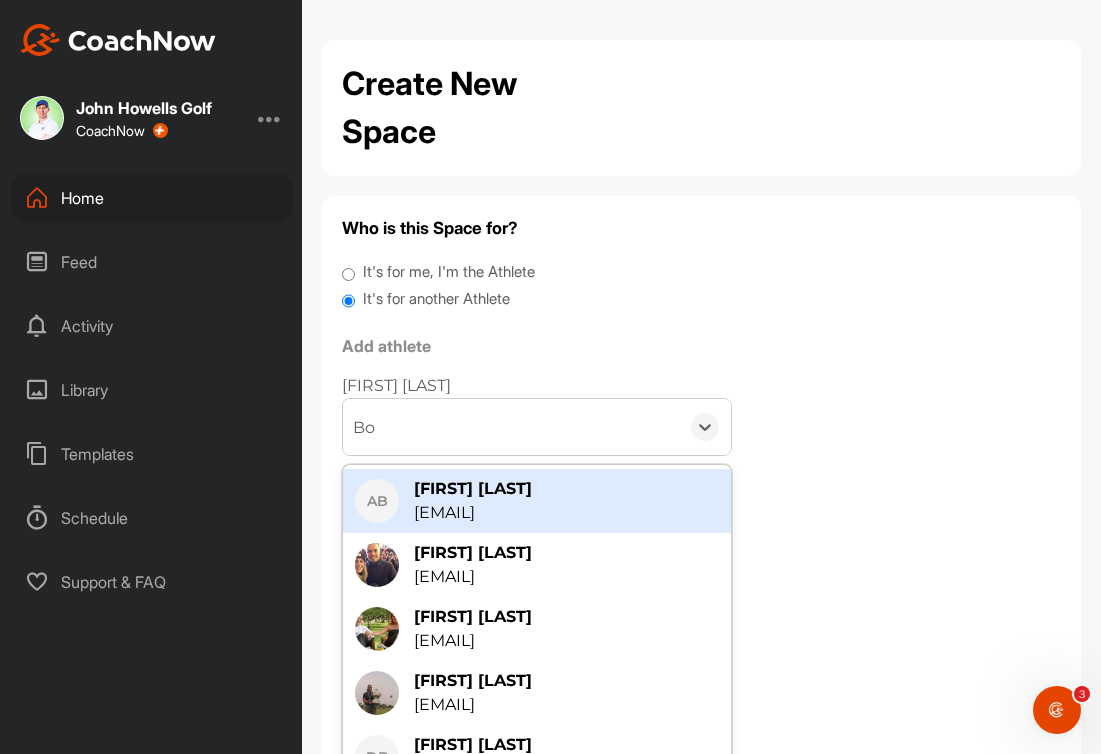 type 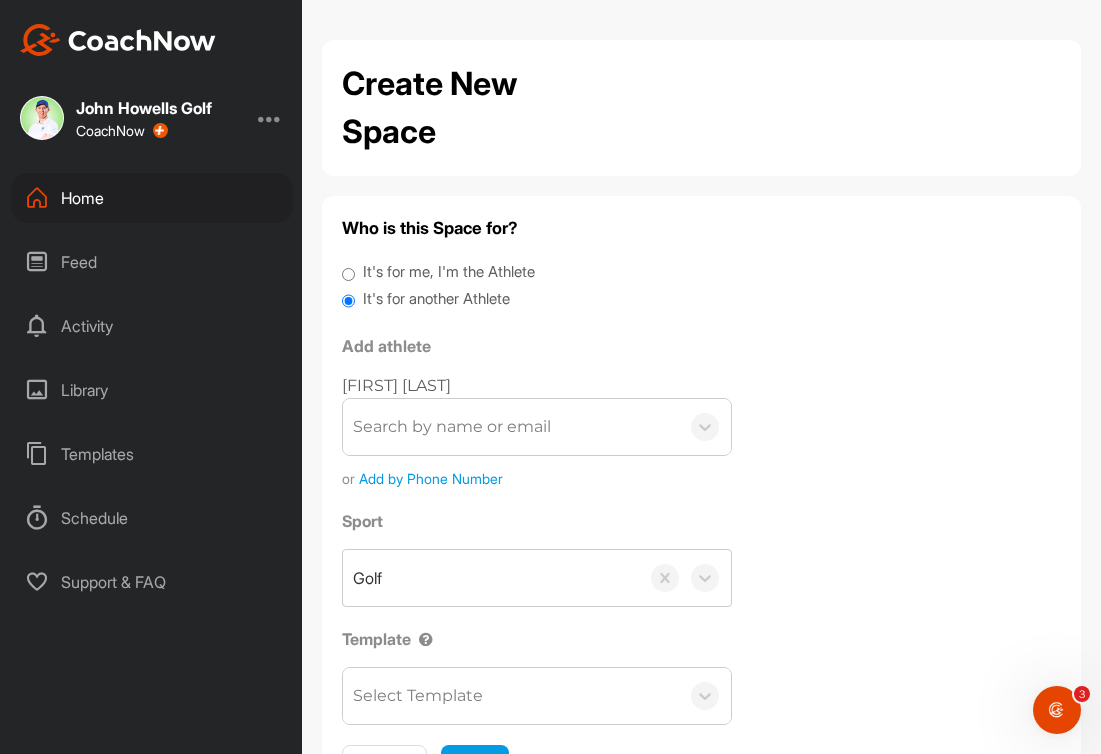 click on "Add athlete" at bounding box center [537, 346] 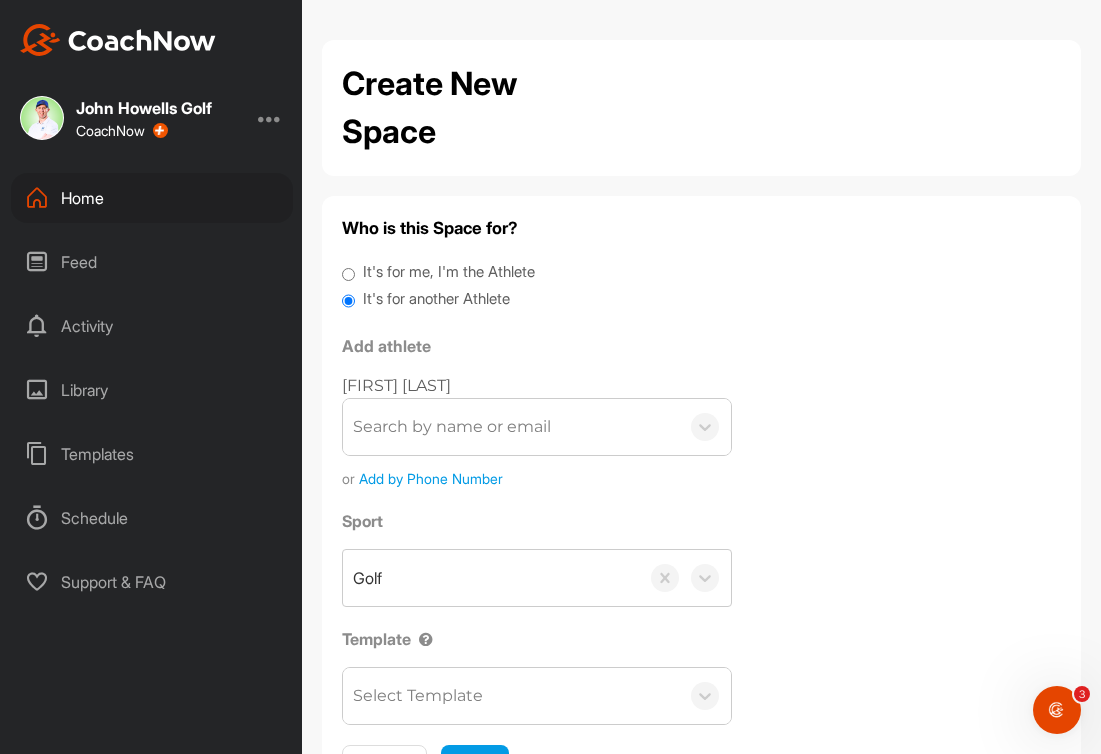 click on "Search by name or email" at bounding box center [452, 427] 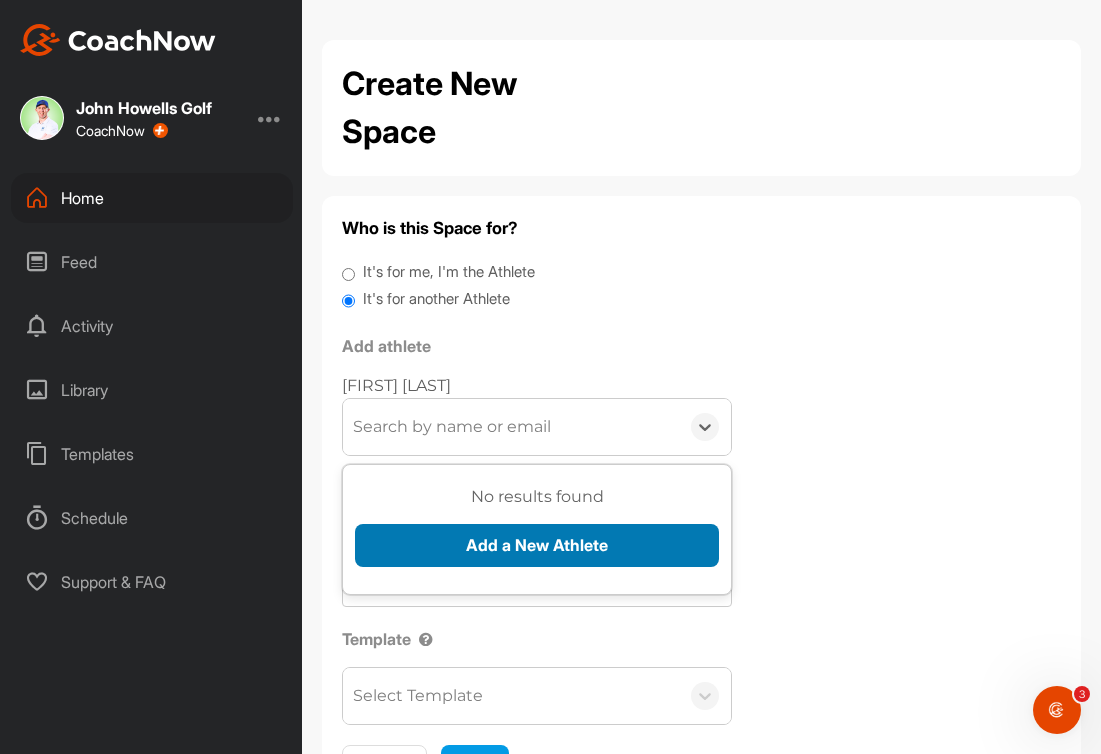 click on "Add a New Athlete" at bounding box center [537, 545] 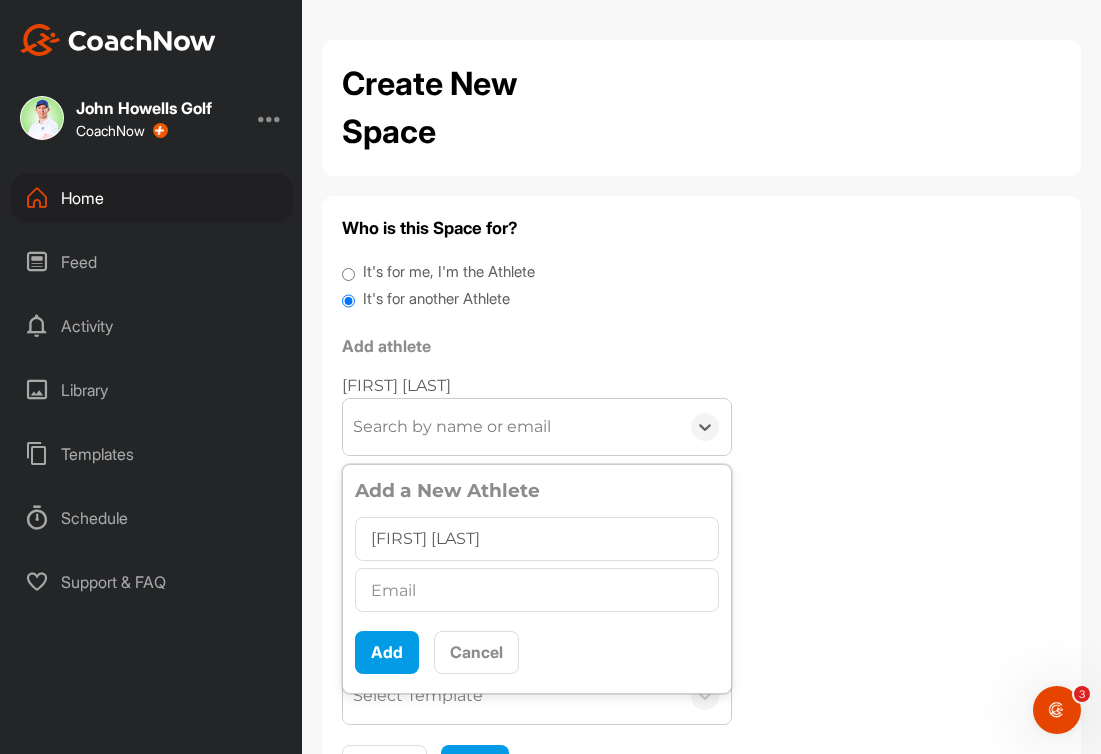 type on "[FIRST] [LAST]" 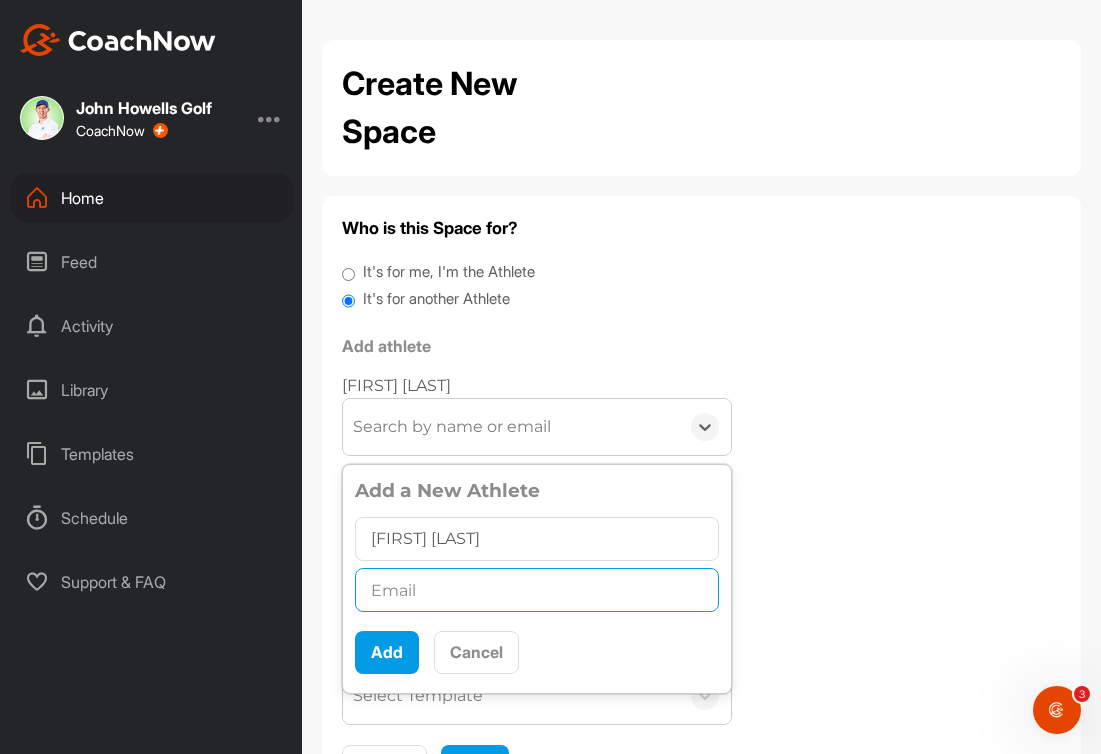 click at bounding box center (537, 590) 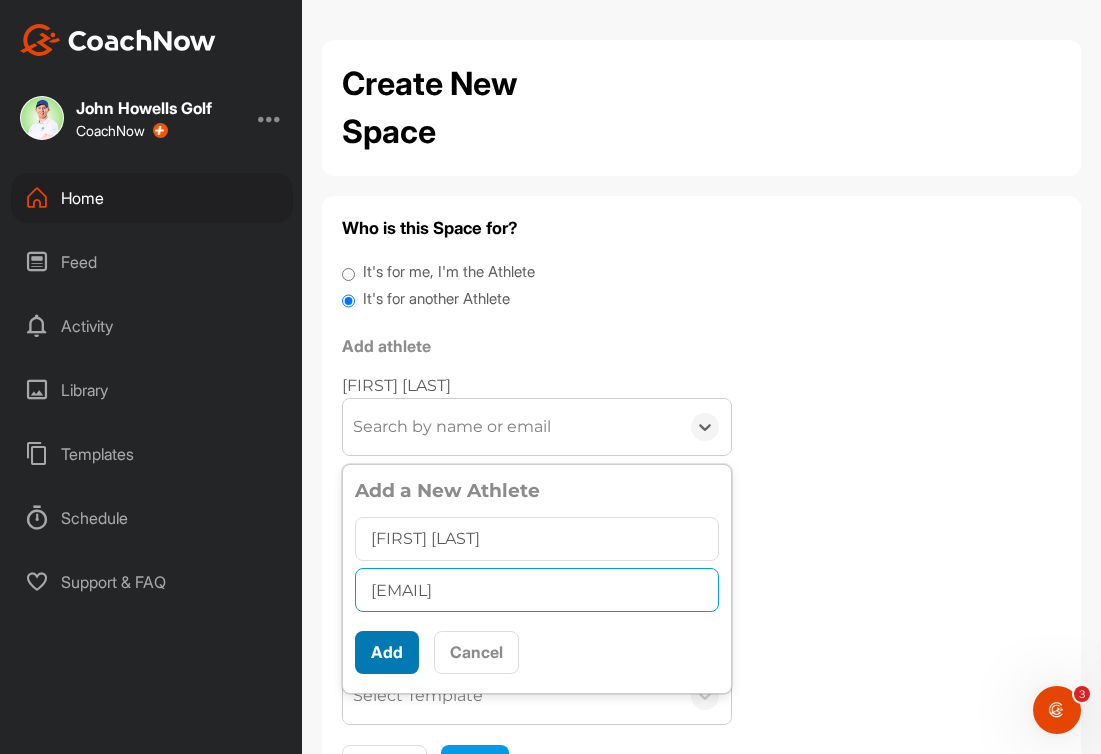 type on "bobhead2520@gmail.com" 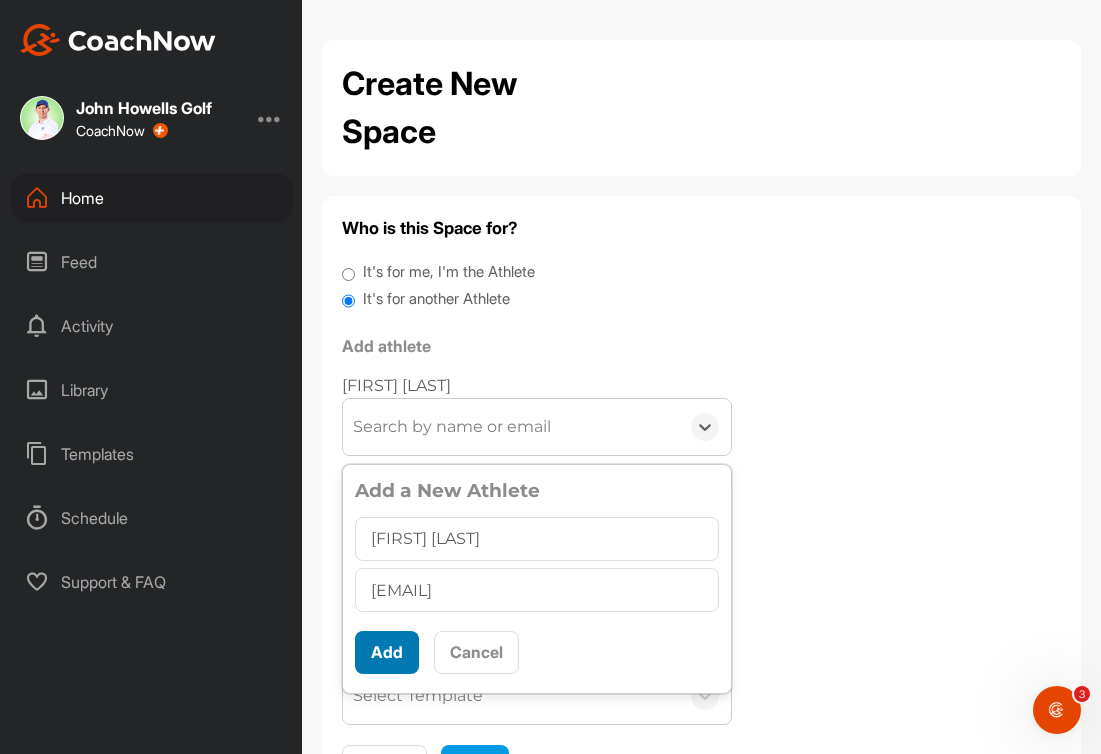 click on "Add" at bounding box center [387, 652] 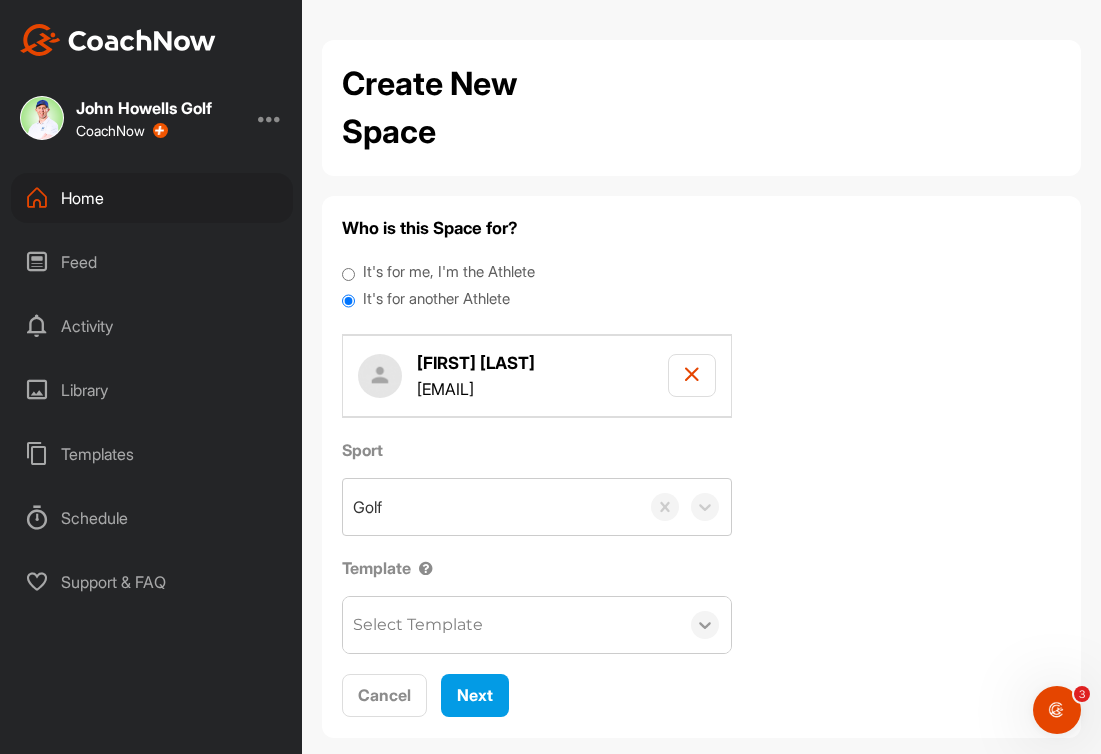 click 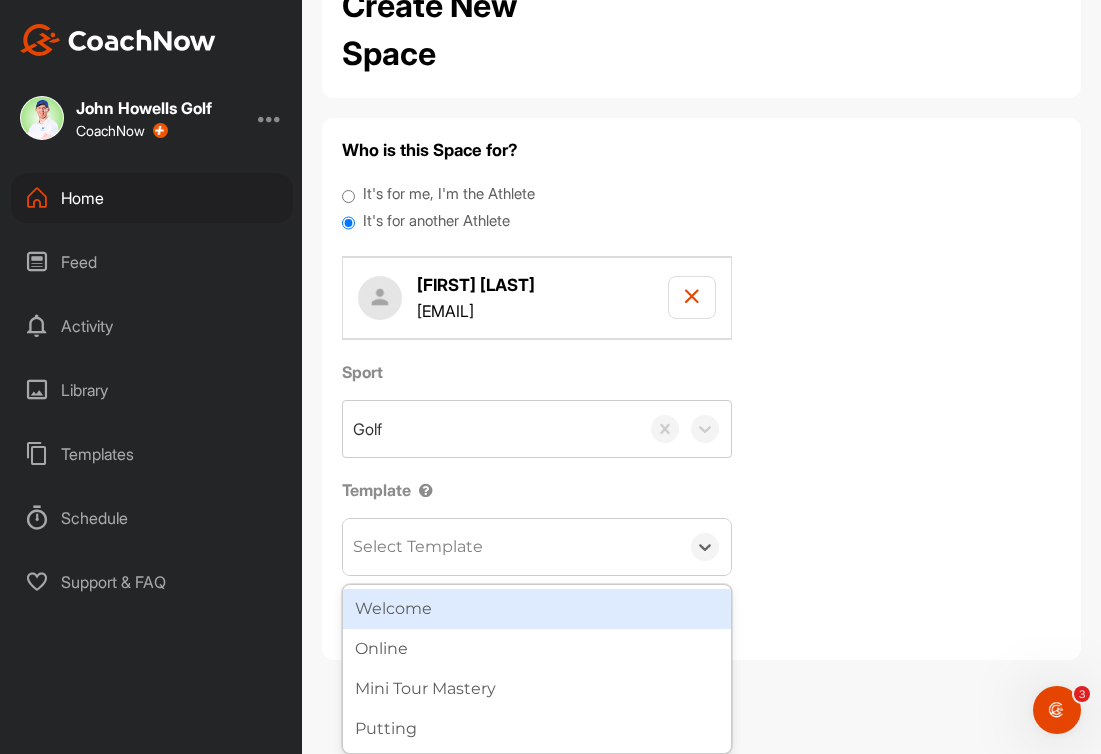 scroll, scrollTop: 76, scrollLeft: 0, axis: vertical 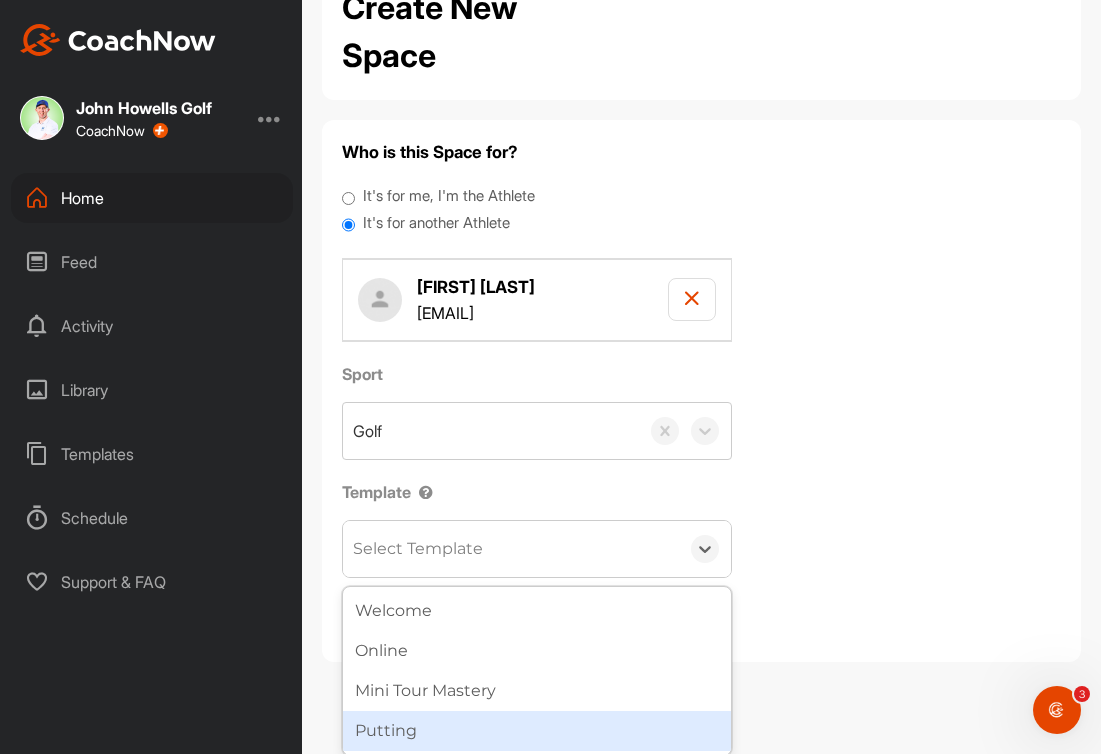 click on "Putting" at bounding box center (537, 731) 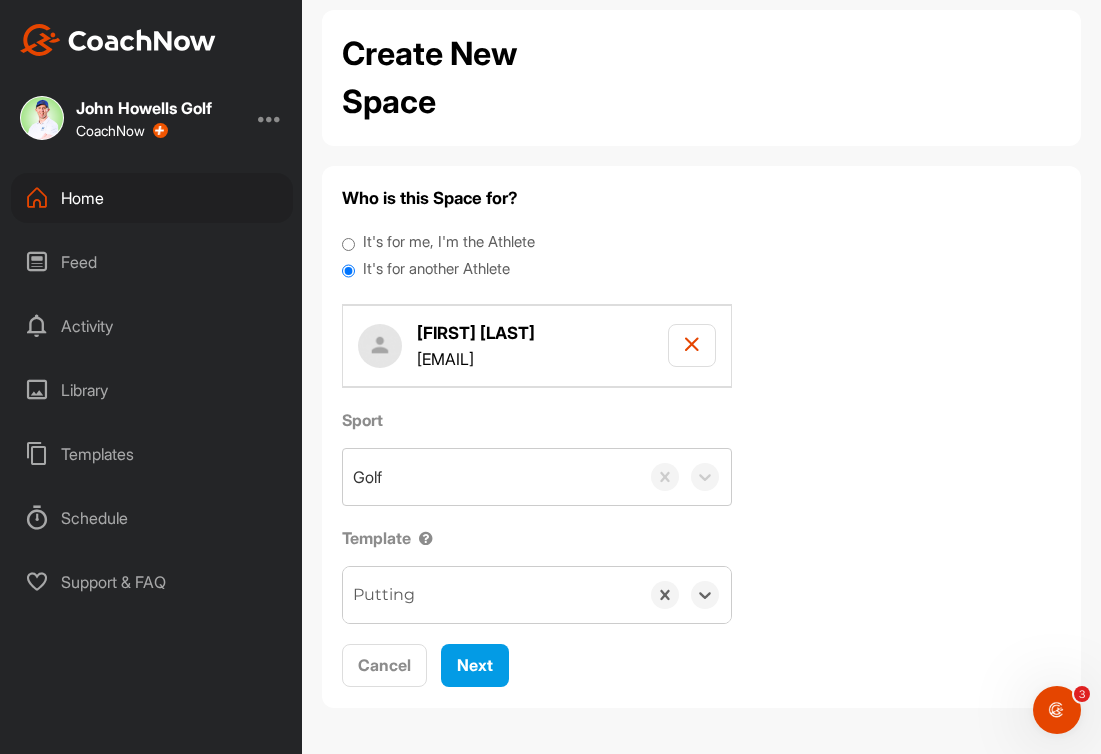 scroll, scrollTop: 28, scrollLeft: 0, axis: vertical 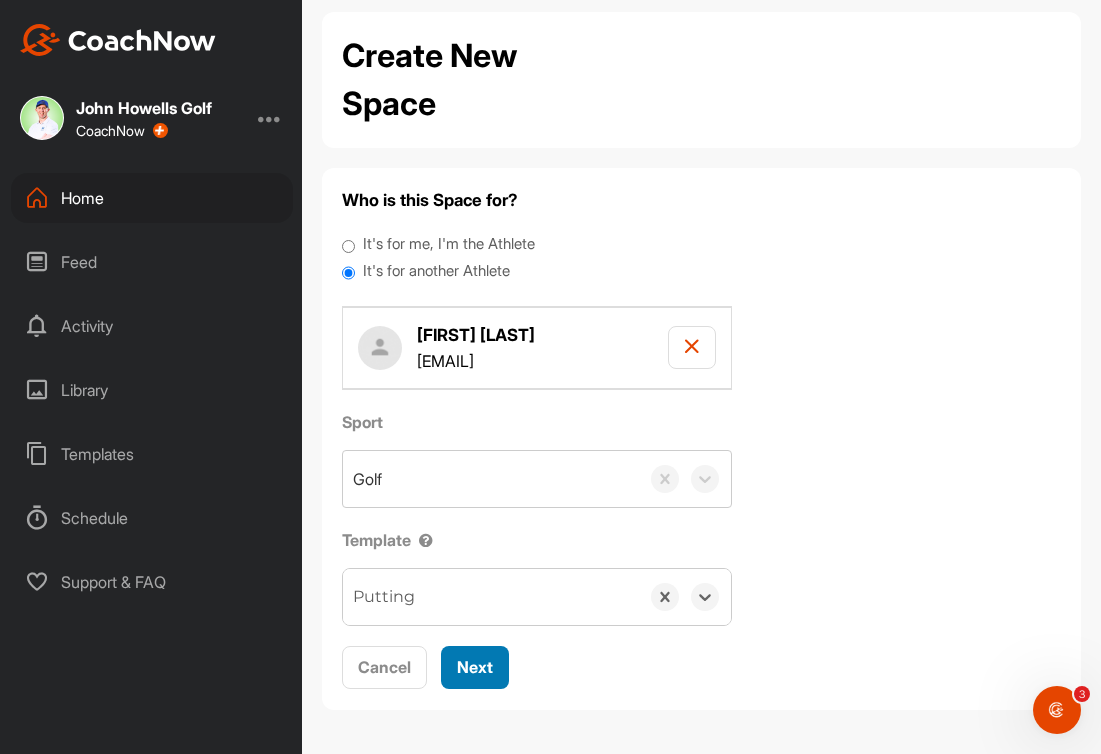 click on "Next" at bounding box center (475, 667) 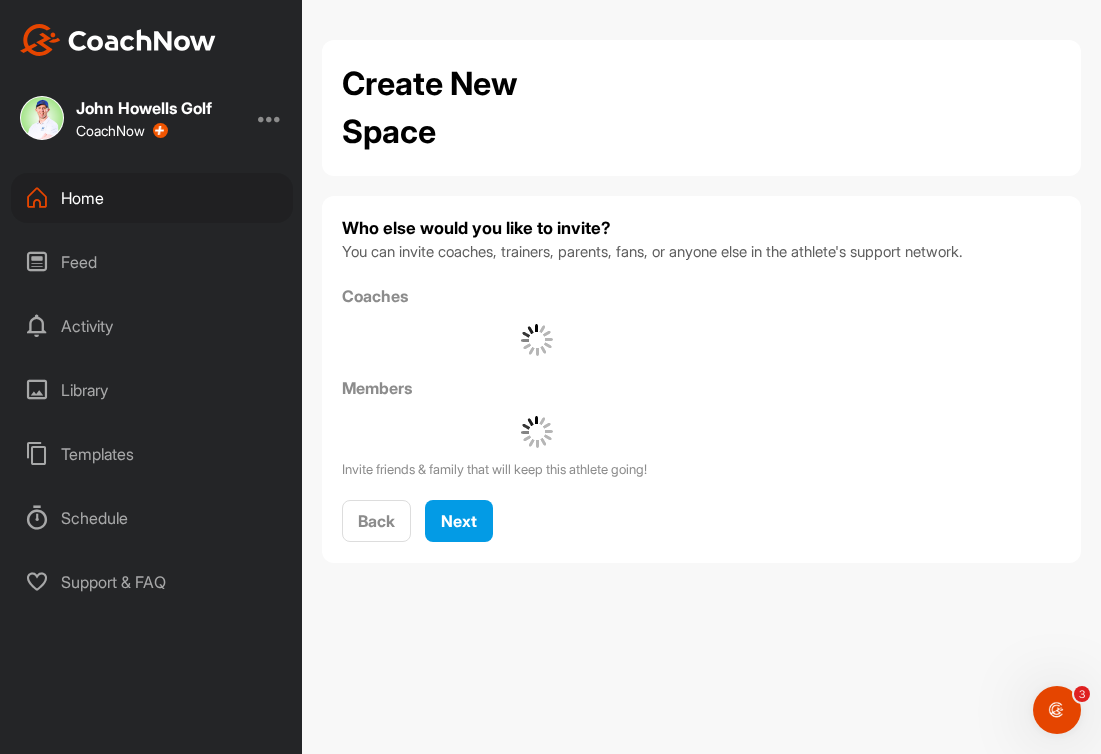 scroll, scrollTop: 0, scrollLeft: 0, axis: both 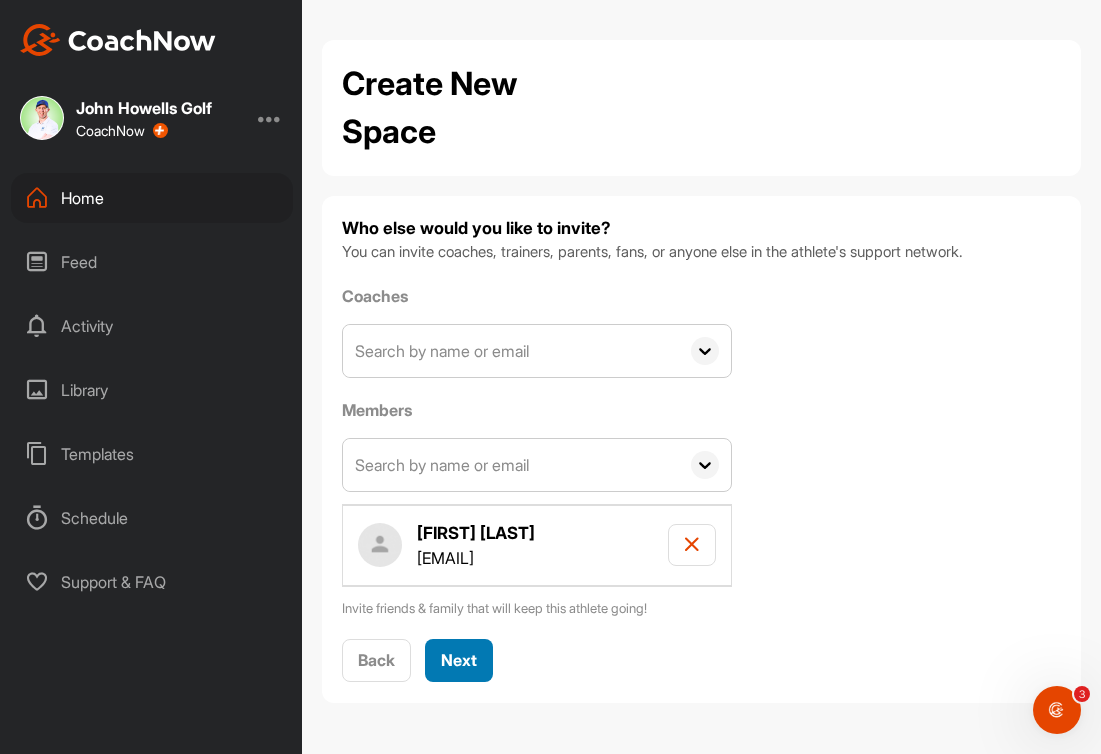 click on "Next" at bounding box center (459, 660) 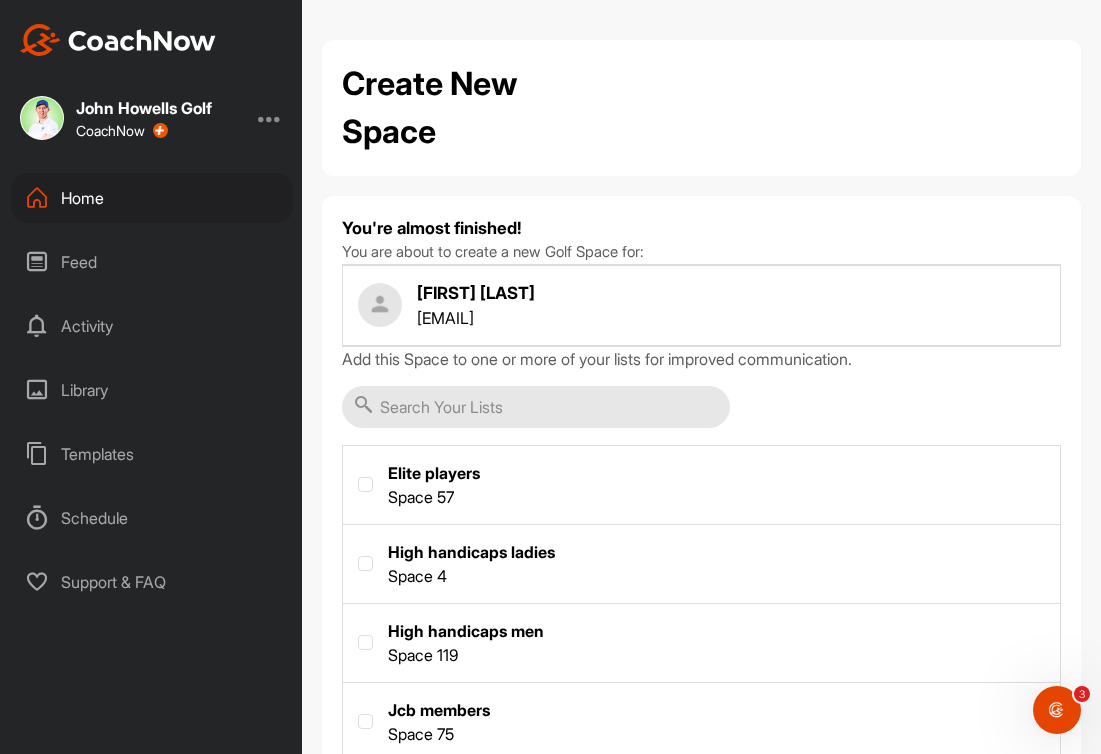 scroll, scrollTop: 0, scrollLeft: 0, axis: both 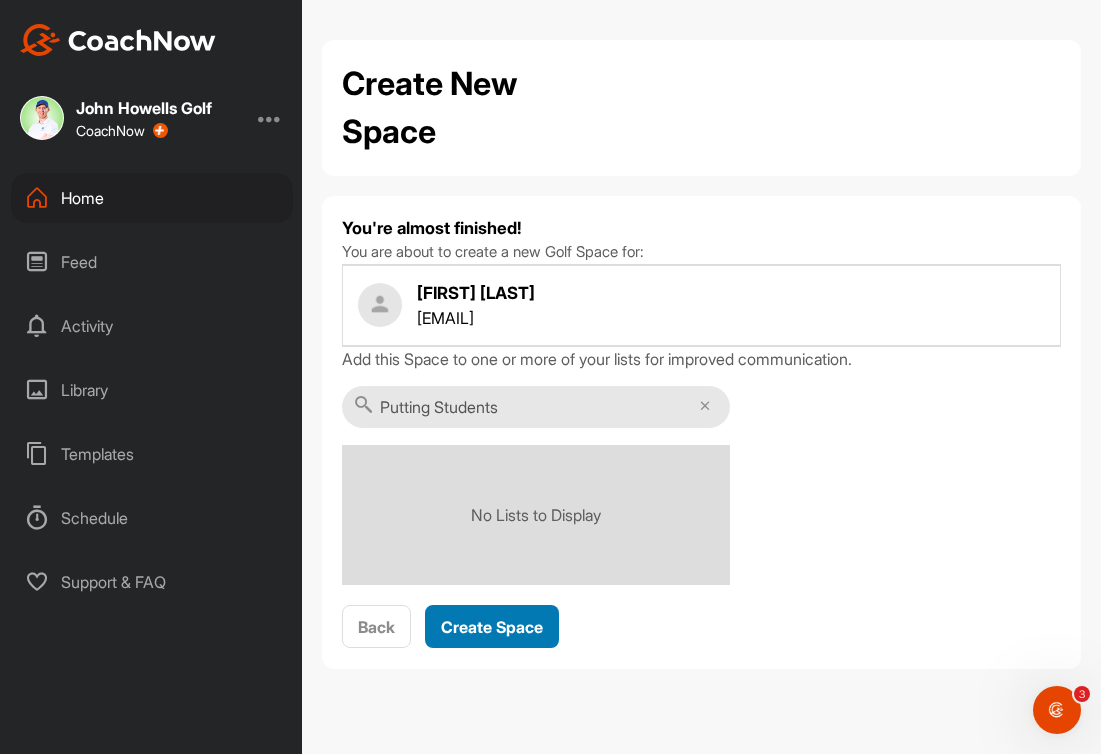 type on "Putting Students" 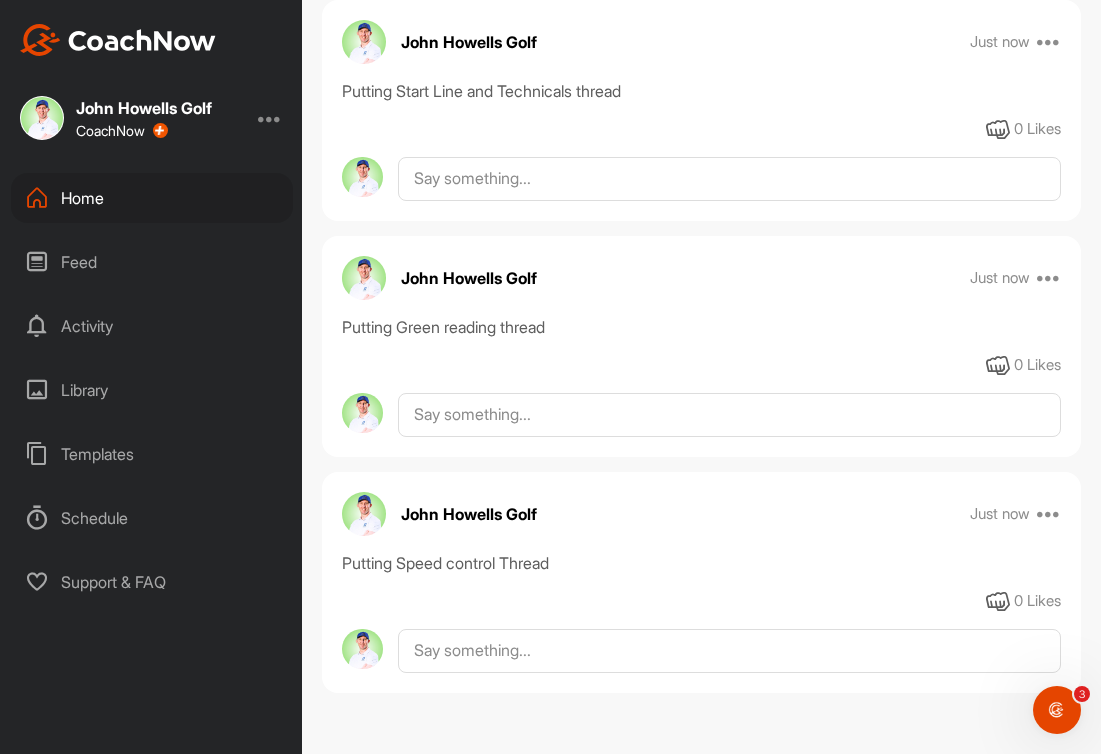 scroll, scrollTop: 597, scrollLeft: 0, axis: vertical 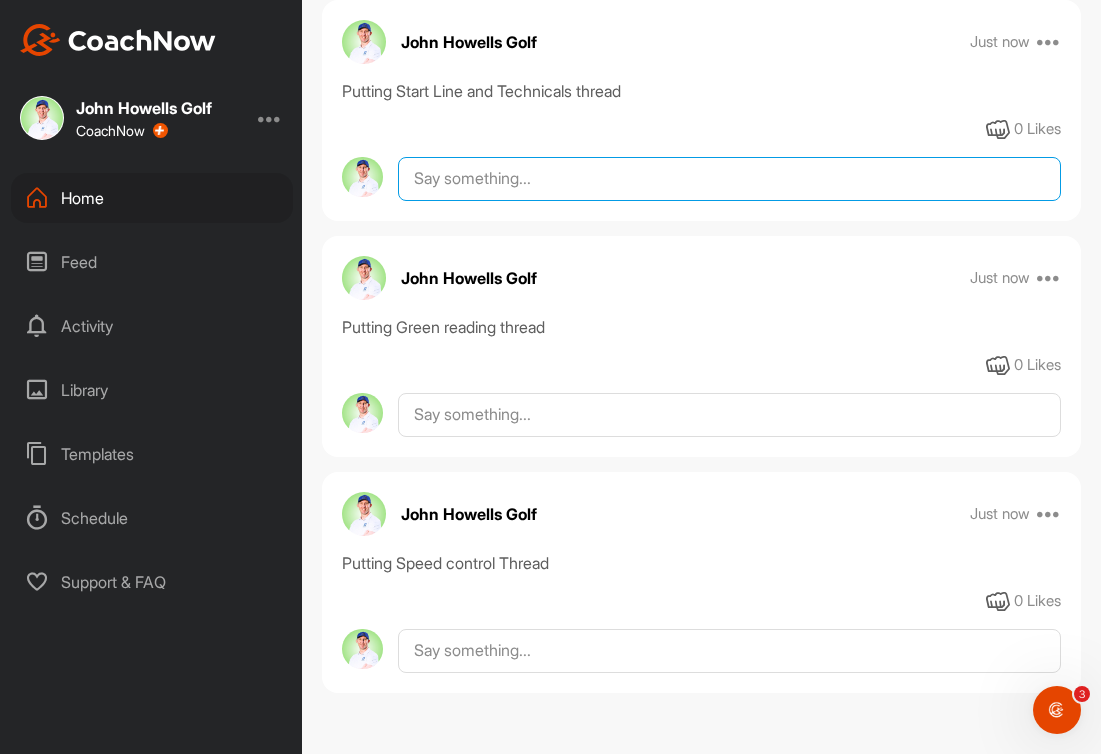 click at bounding box center [729, 179] 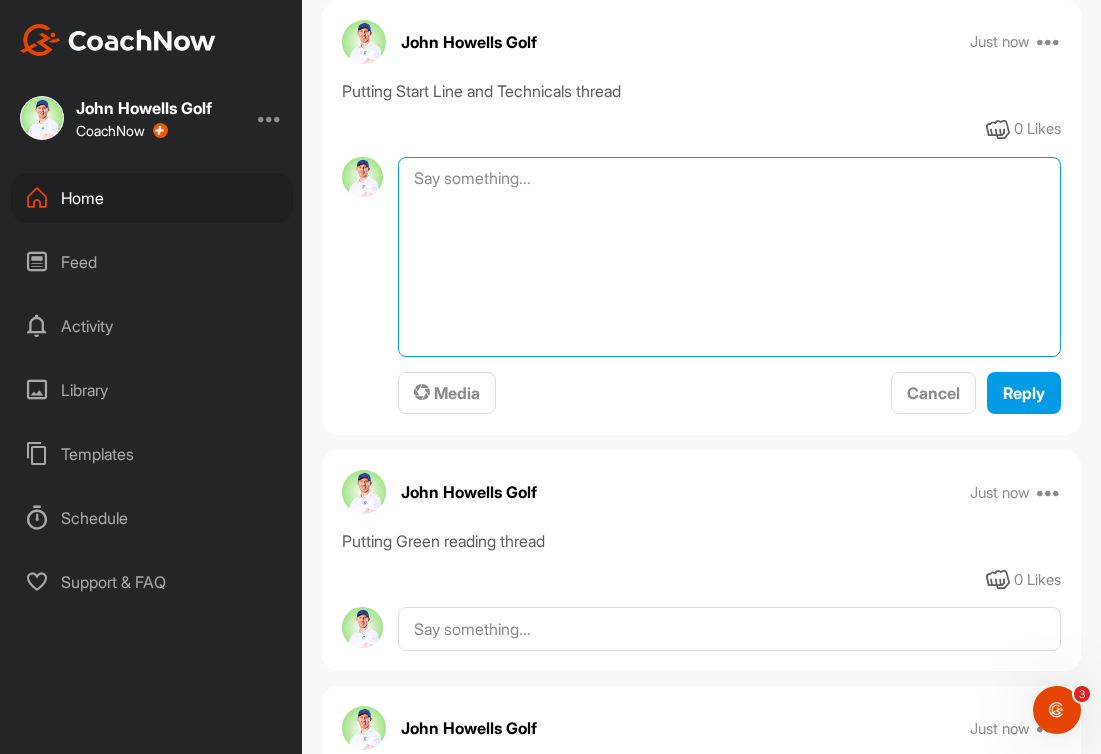 paste on "Thank you for your quick response John.  I am a 5 handicap golfer having played golf for most of my life.(I’m 71 years old now).  I have always regarded myself as being a good putter, but it is certainly not as good as it was.(my lag putting seems particularly bad at the moment). Also as I get older and the long game gets more difficult I clearly need to make the most of my short game to maintain my standard. I have never had a putting lesson. Initially, I would like to arrange a 2hr lesson and see where I go from there.  I will book a session through the booking links on your e-mail.  Thank you  Bob" 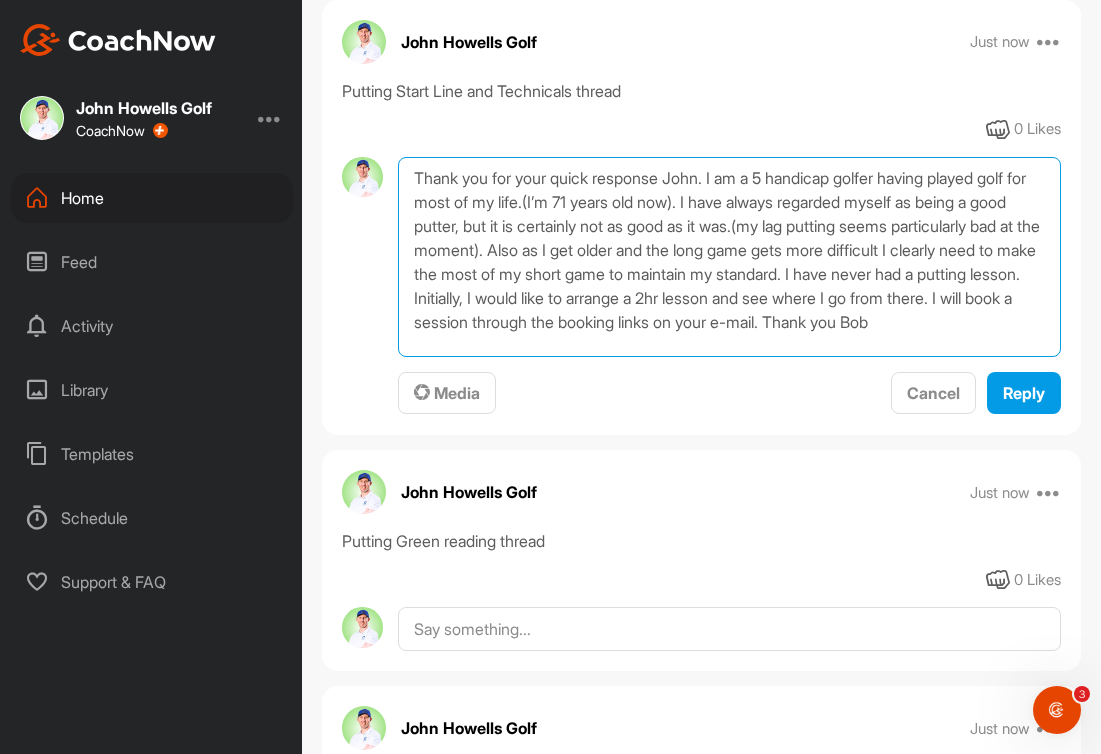 scroll, scrollTop: 1, scrollLeft: 0, axis: vertical 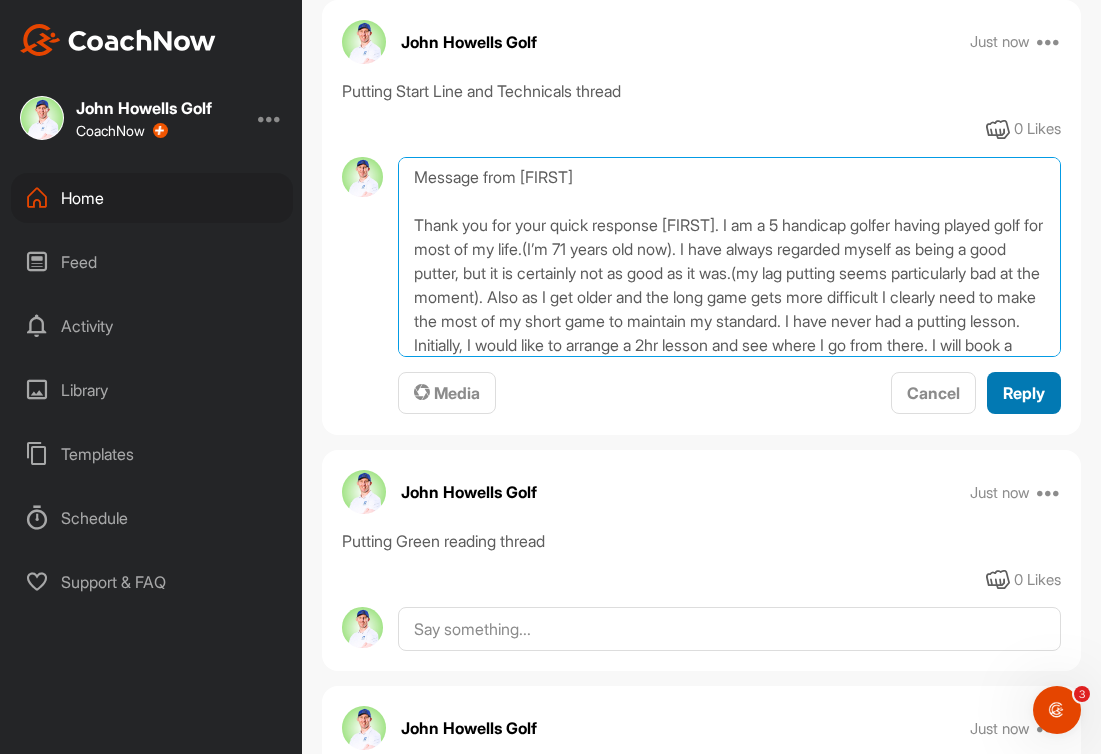 type on "Message from [NAME]
Thank you for your quick response [NAME].  I am a 5 handicap golfer having played golf for most of my life.(I’m 71 years old now).  I have always regarded myself as being a good putter, but it is certainly not as good as it was.(my lag putting seems particularly bad at the moment). Also as I get older and the long game gets more difficult I clearly need to make the most of my short game to maintain my standard. I have never had a putting lesson. Initially, I would like to arrange a 2hr lesson and see where I go from there.  I will book a session through the booking links on your e-mail.  Thank you [NAME]" 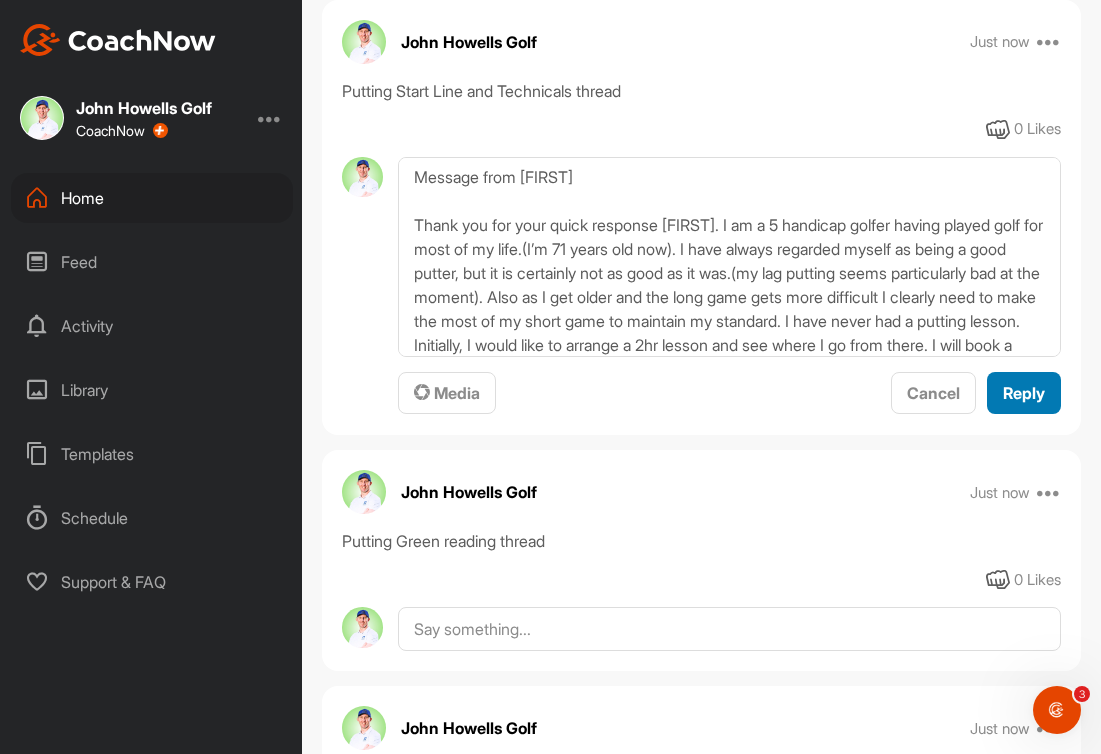 click on "Reply" at bounding box center (1024, 393) 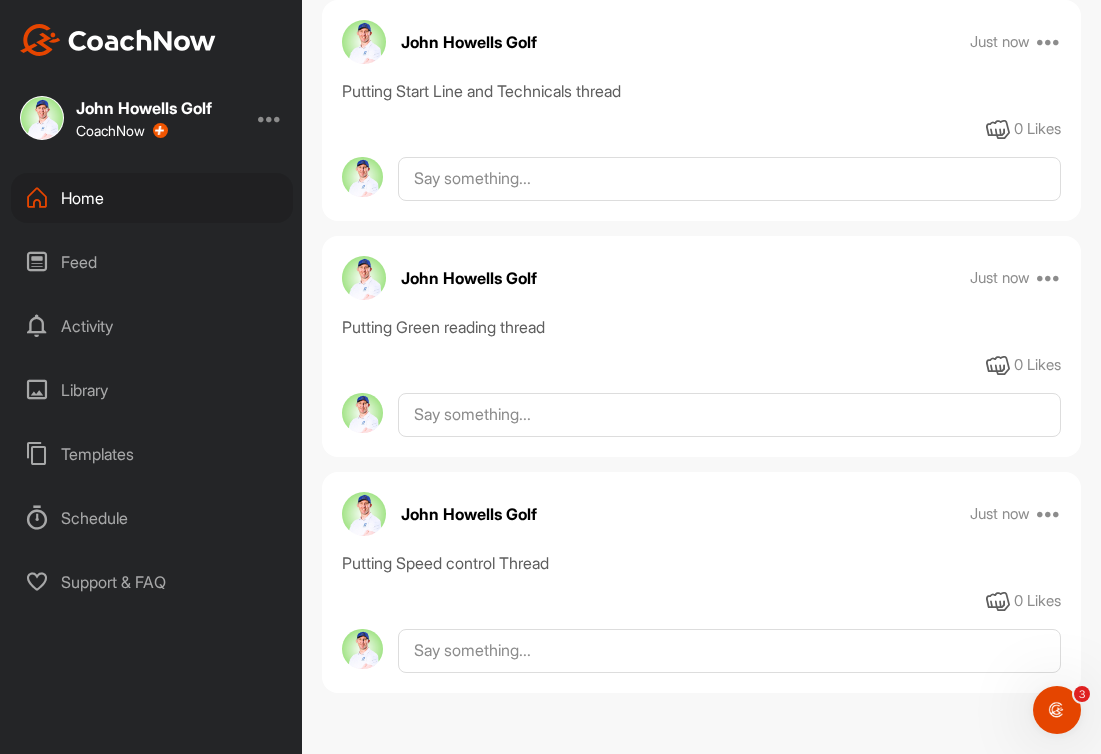 scroll, scrollTop: 0, scrollLeft: 0, axis: both 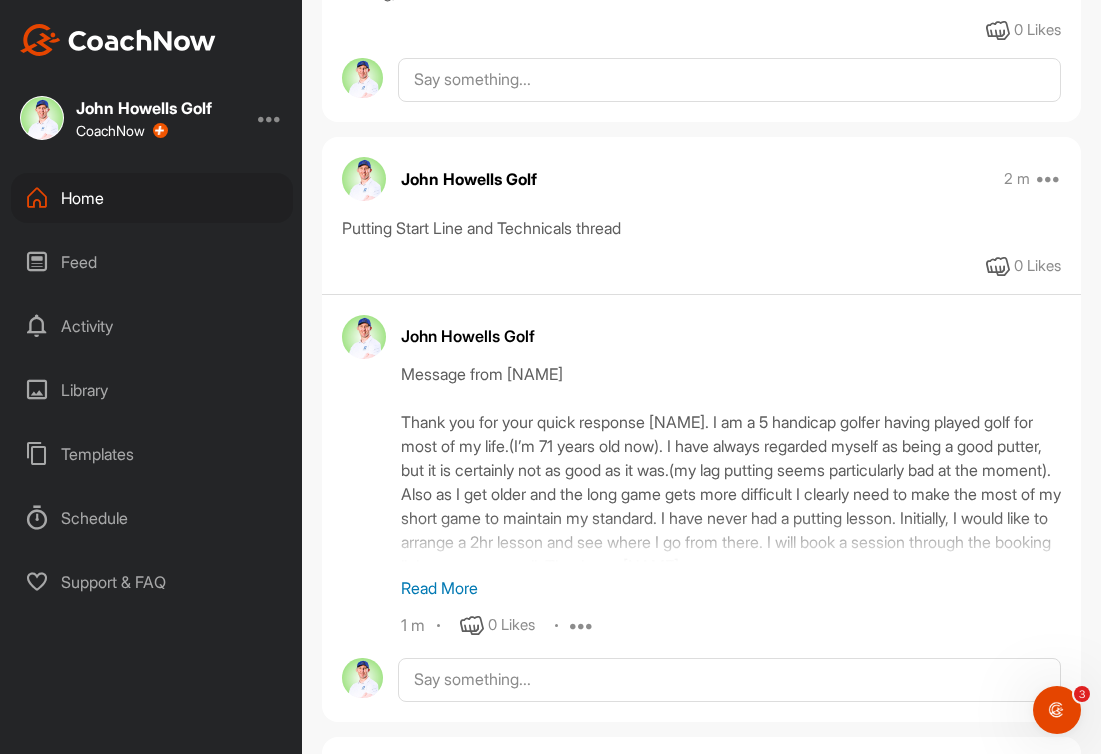 click on "Message from [NAME]
Thank you for your quick response [NAME].  I am a 5 handicap golfer having played golf for most of my life.(I’m 71 years old now).  I have always regarded myself as being a good putter, but it is certainly not as good as it was.(my lag putting seems particularly bad at the moment). Also as I get older and the long game gets more difficult I clearly need to make the most of my short game to maintain my standard. I have never had a putting lesson. Initially, I would like to arrange a 2hr lesson and see where I go from there.  I will book a session through the booking links on your e-mail.  Thank you [NAME]" at bounding box center [731, 462] 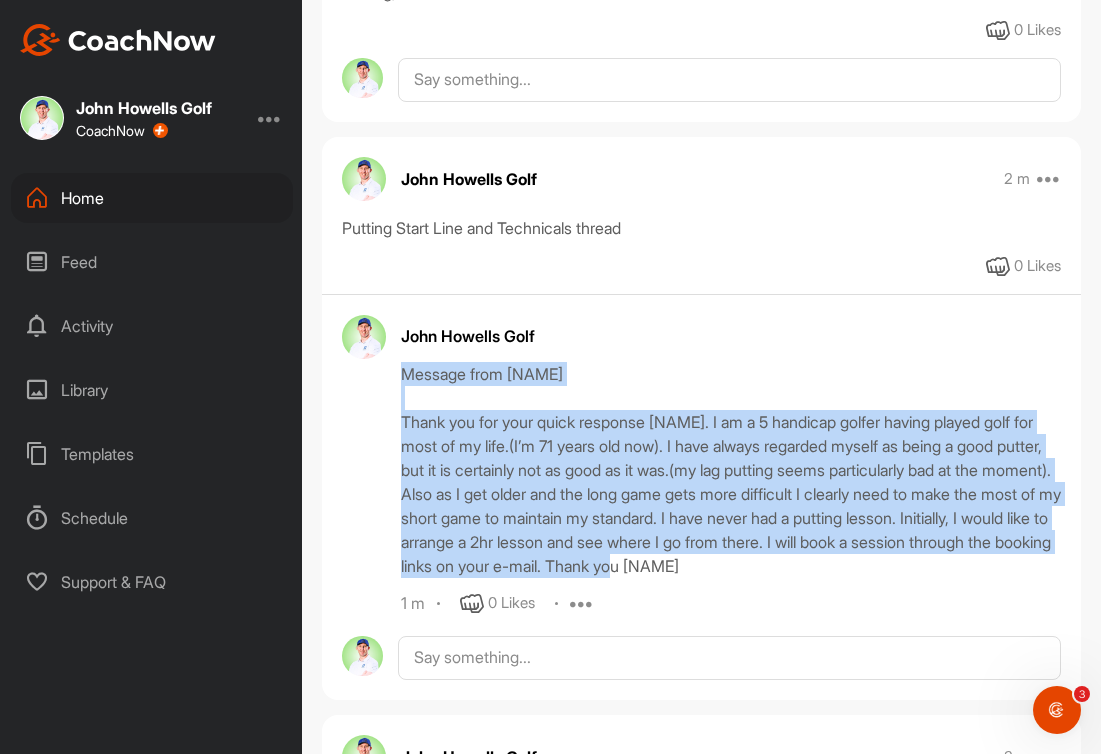 drag, startPoint x: 400, startPoint y: 369, endPoint x: 978, endPoint y: 563, distance: 609.6884 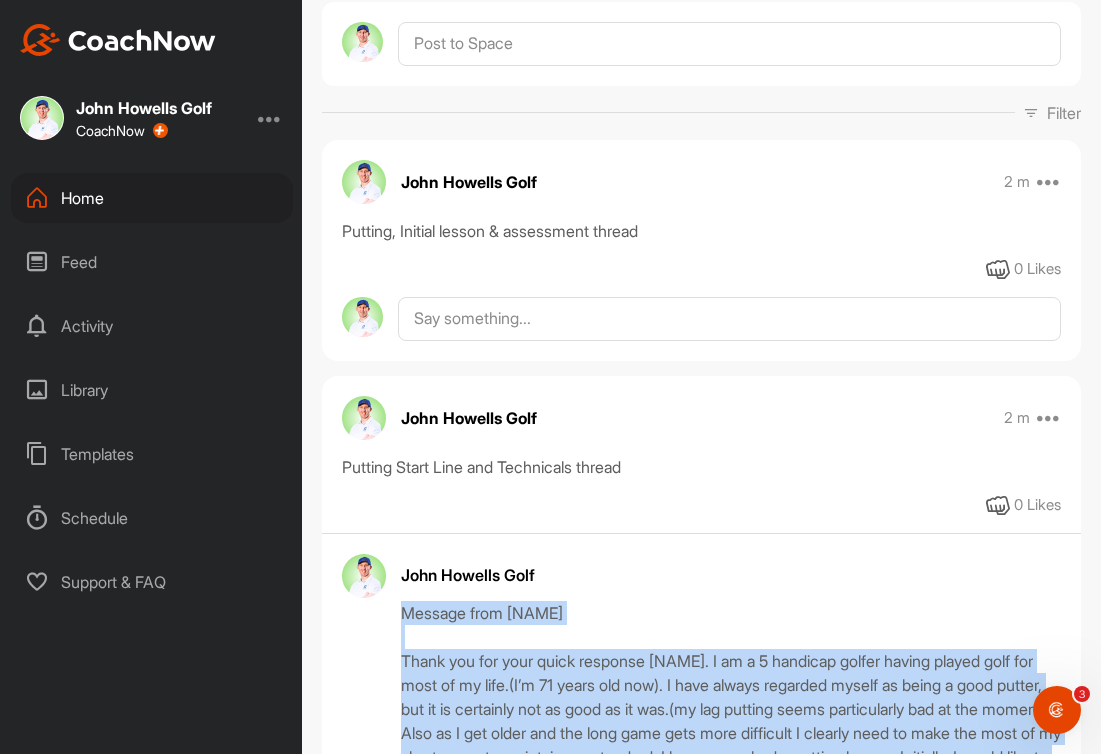 scroll, scrollTop: 211, scrollLeft: 0, axis: vertical 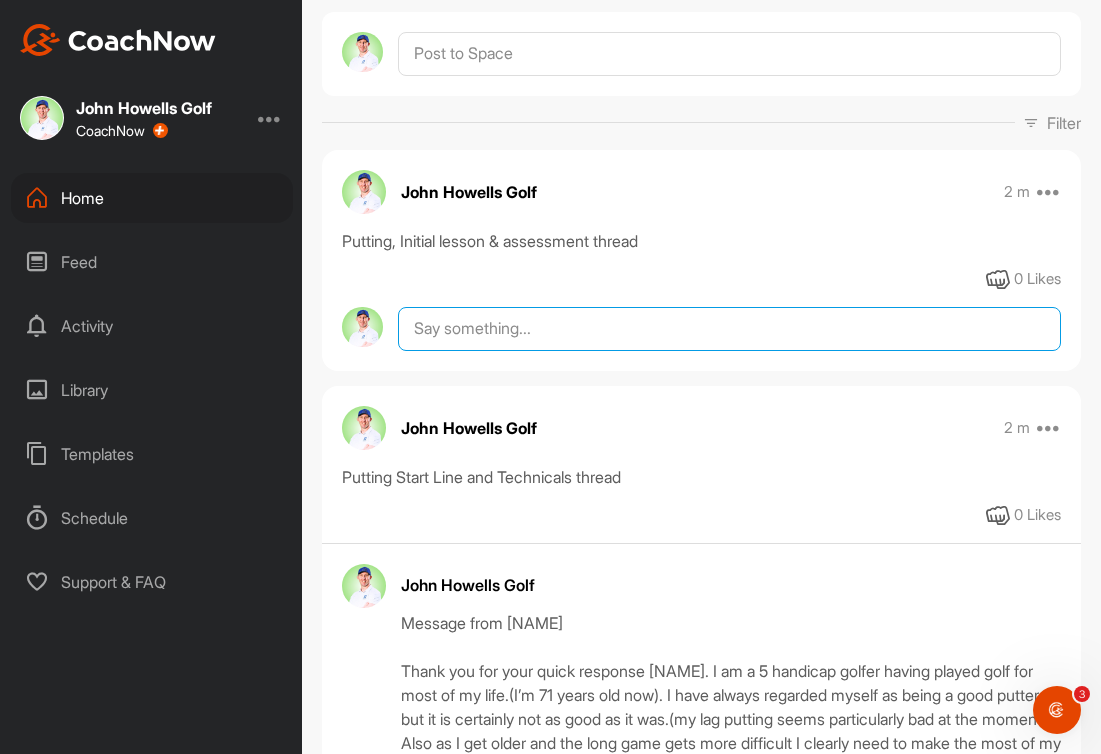 click at bounding box center [729, 329] 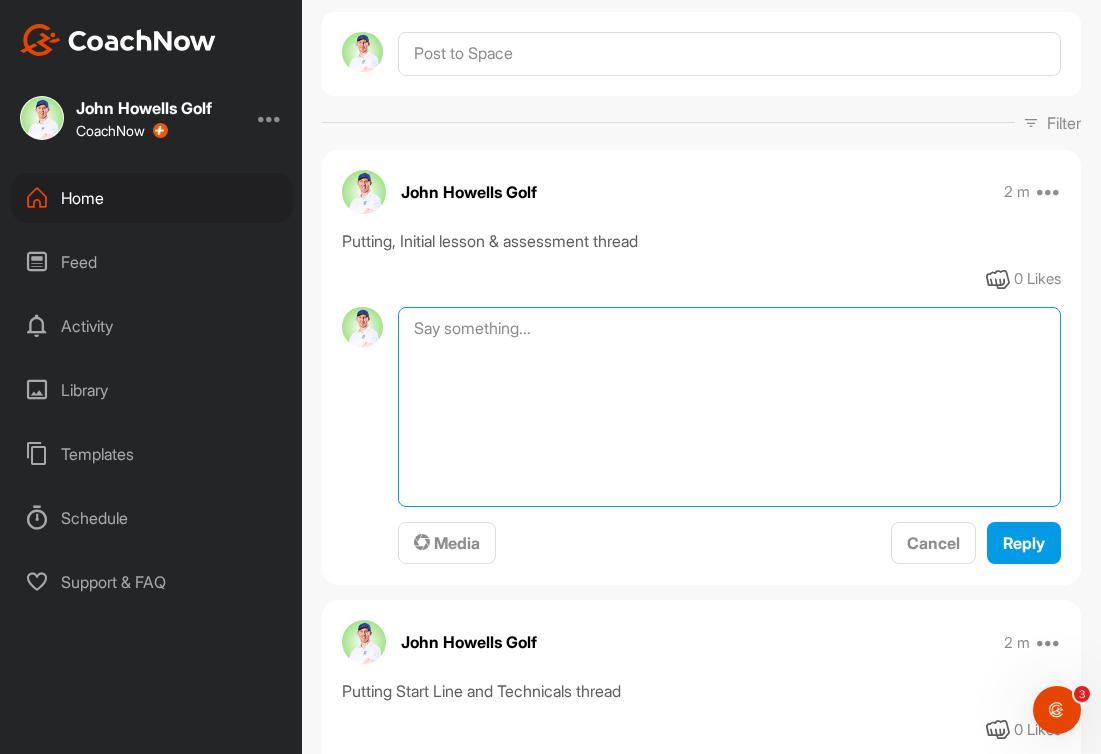 paste on "Message from [FIRST] Thank you for your quick response [FIRST]. I am a 5 handicap golfer having played golf for most of my life.(I’m 71 years old now). I have always regarded myself as being a good putter, but it is certainly not as good as it was.(my lag putting seems particularly bad at the moment). Also as I get older and the long game gets more difficult I clearly need to make the most of my short game to maintain my standard. I have never had a putting lesson. Initially, I would like to arrange a 2hr lesson and see where I go from there. I will book a session through the booking links on your e-mail. Thank you [FIRST]" 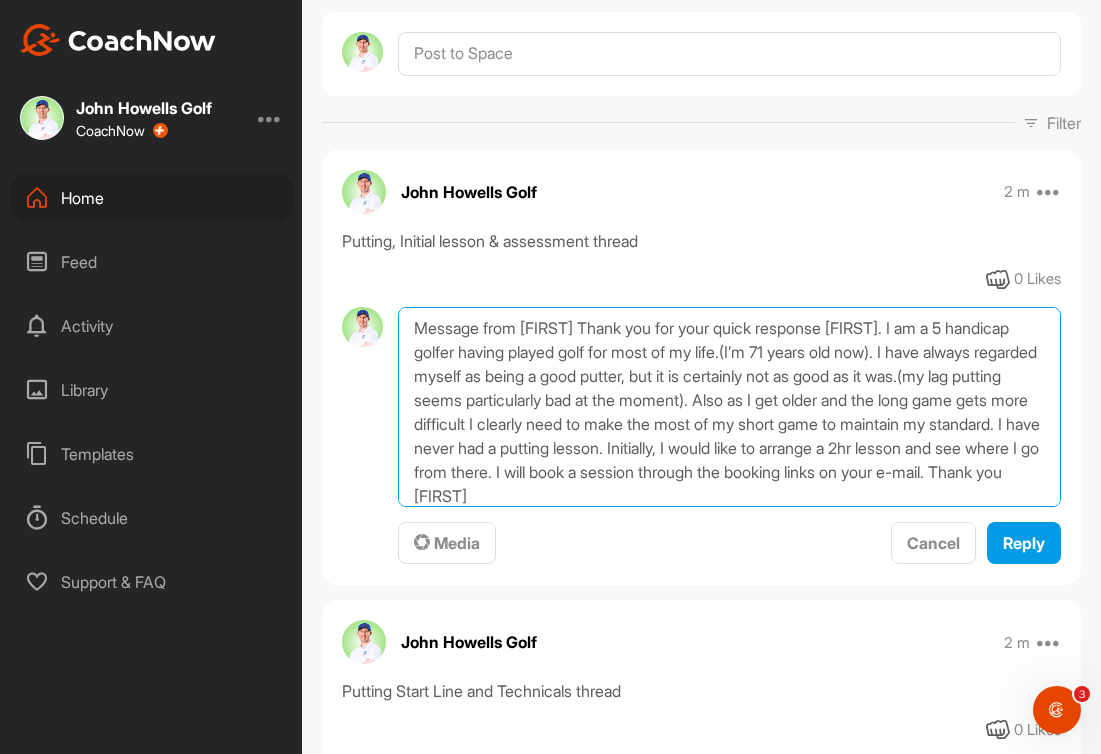 scroll, scrollTop: 1, scrollLeft: 0, axis: vertical 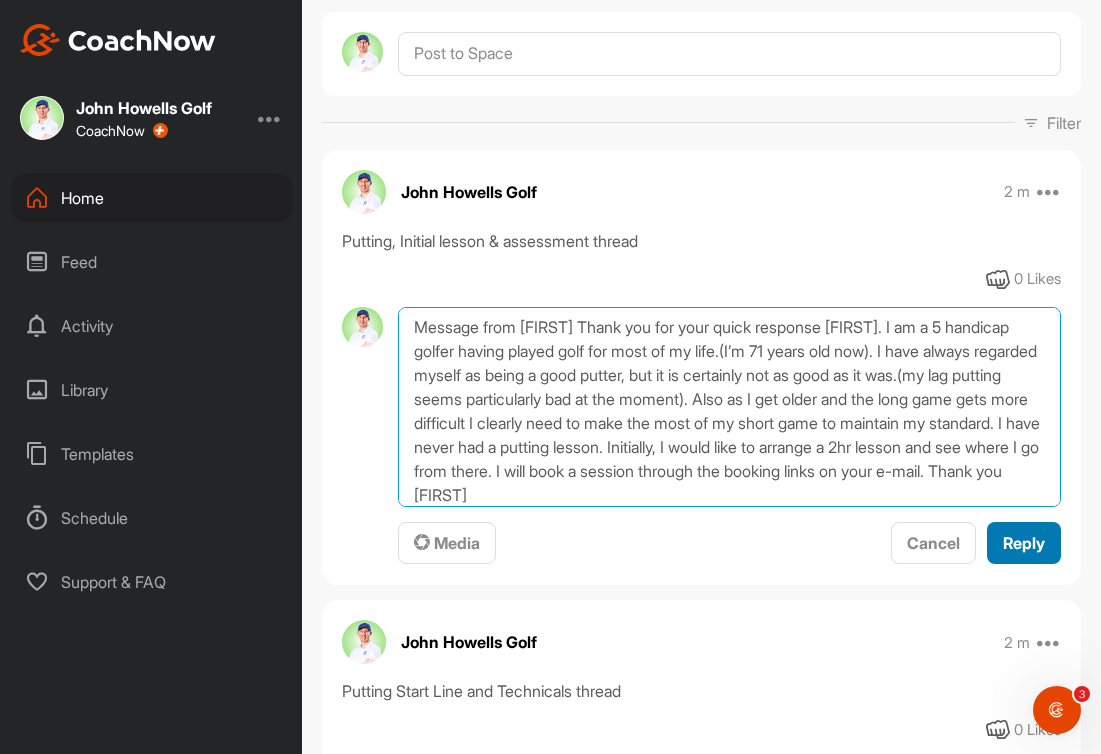 type on "Message from [FIRST] Thank you for your quick response [FIRST]. I am a 5 handicap golfer having played golf for most of my life.(I’m 71 years old now). I have always regarded myself as being a good putter, but it is certainly not as good as it was.(my lag putting seems particularly bad at the moment). Also as I get older and the long game gets more difficult I clearly need to make the most of my short game to maintain my standard. I have never had a putting lesson. Initially, I would like to arrange a 2hr lesson and see where I go from there. I will book a session through the booking links on your e-mail. Thank you [FIRST]" 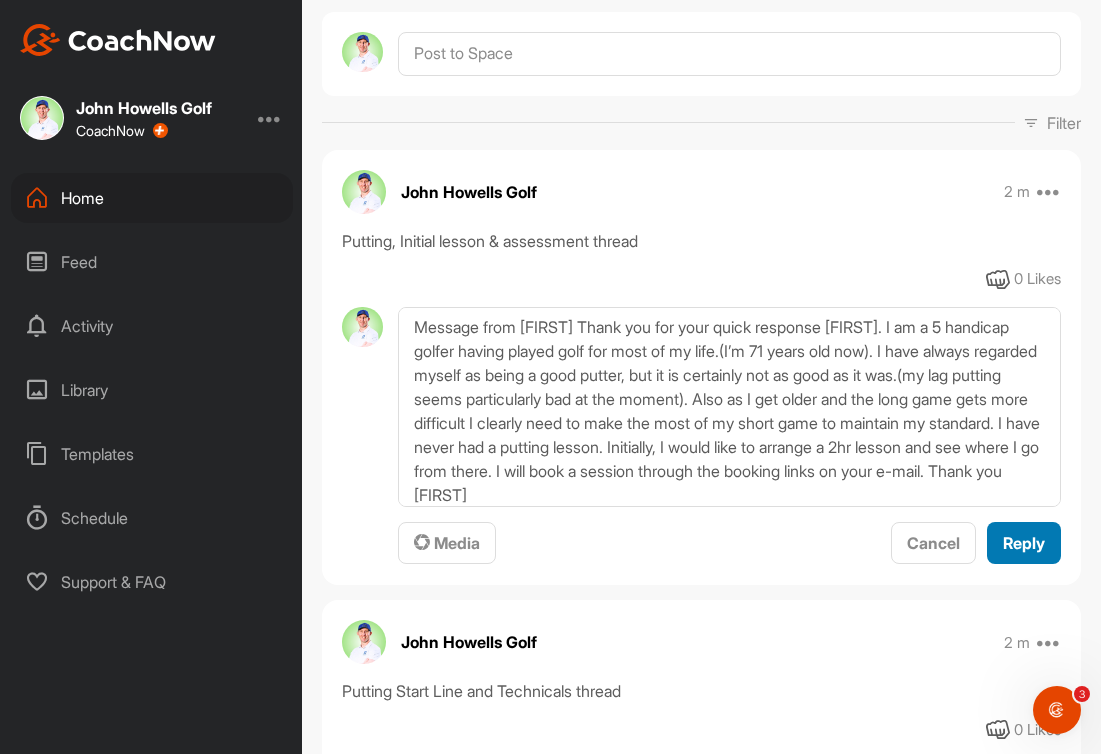 click on "Reply" at bounding box center [1024, 543] 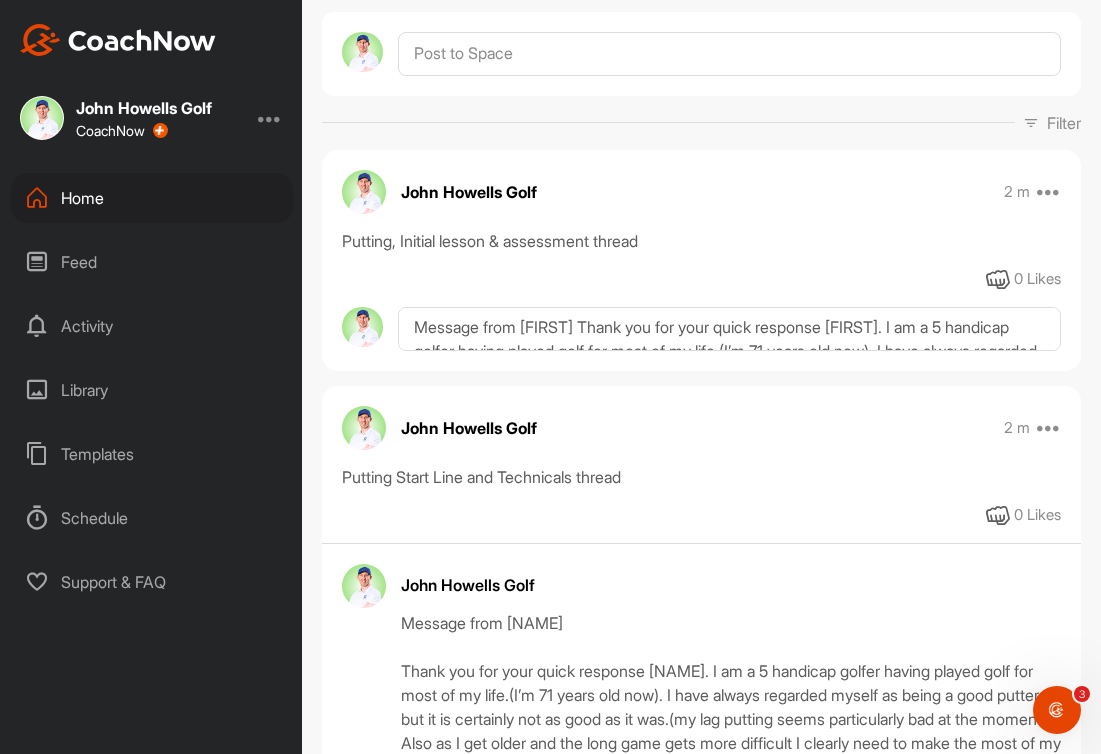 scroll, scrollTop: 0, scrollLeft: 0, axis: both 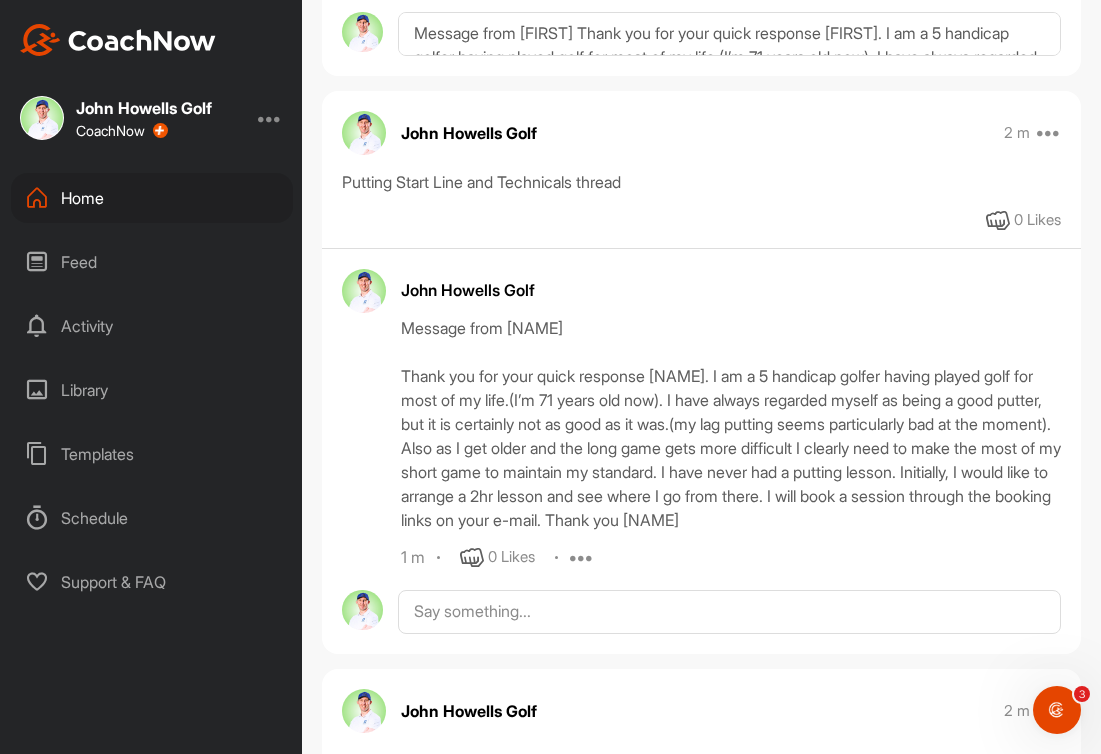 click at bounding box center (582, 558) 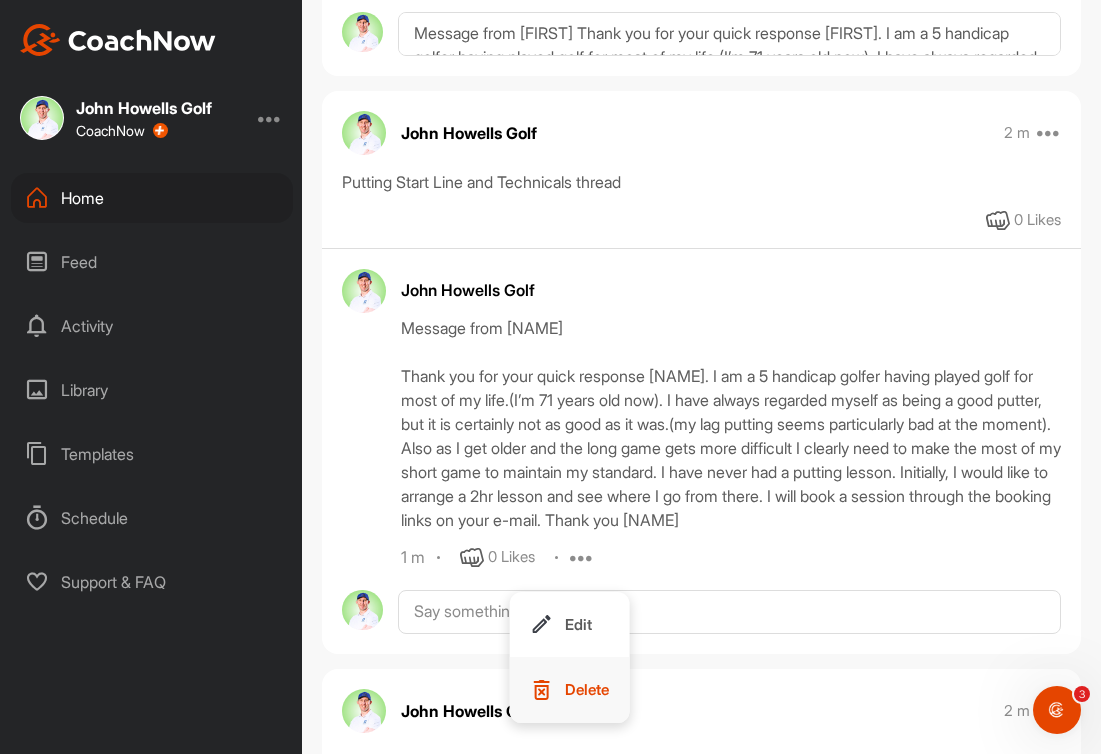 click on "Delete" at bounding box center (569, 690) 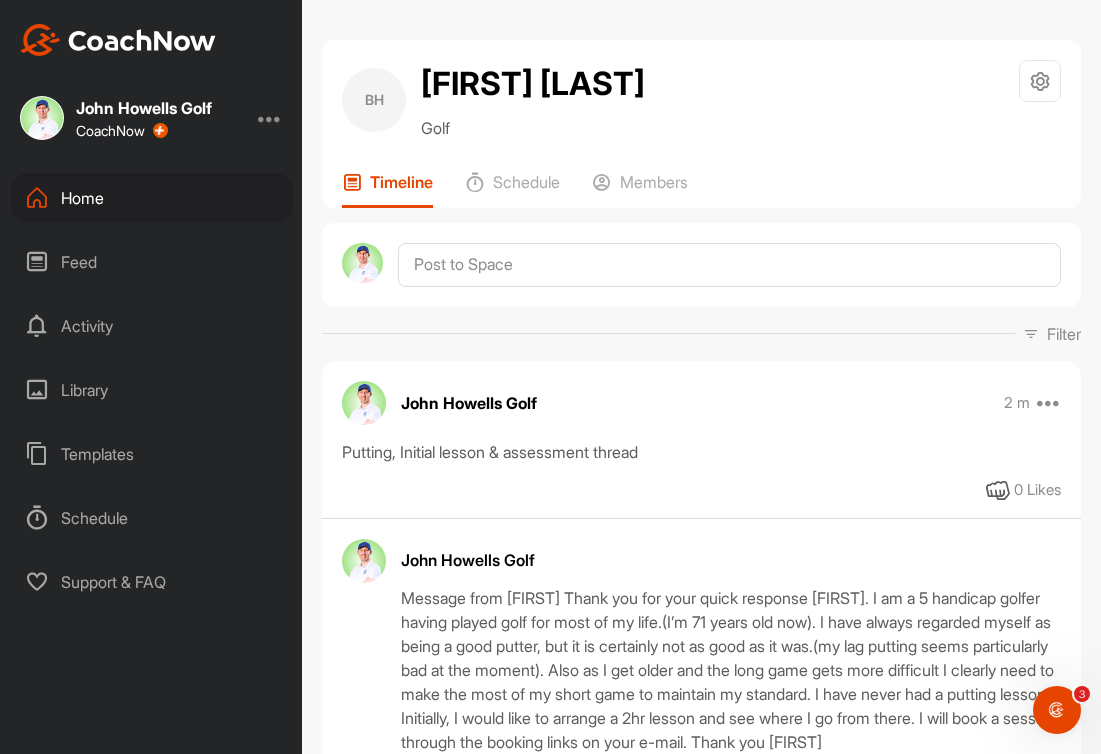 scroll, scrollTop: 0, scrollLeft: 0, axis: both 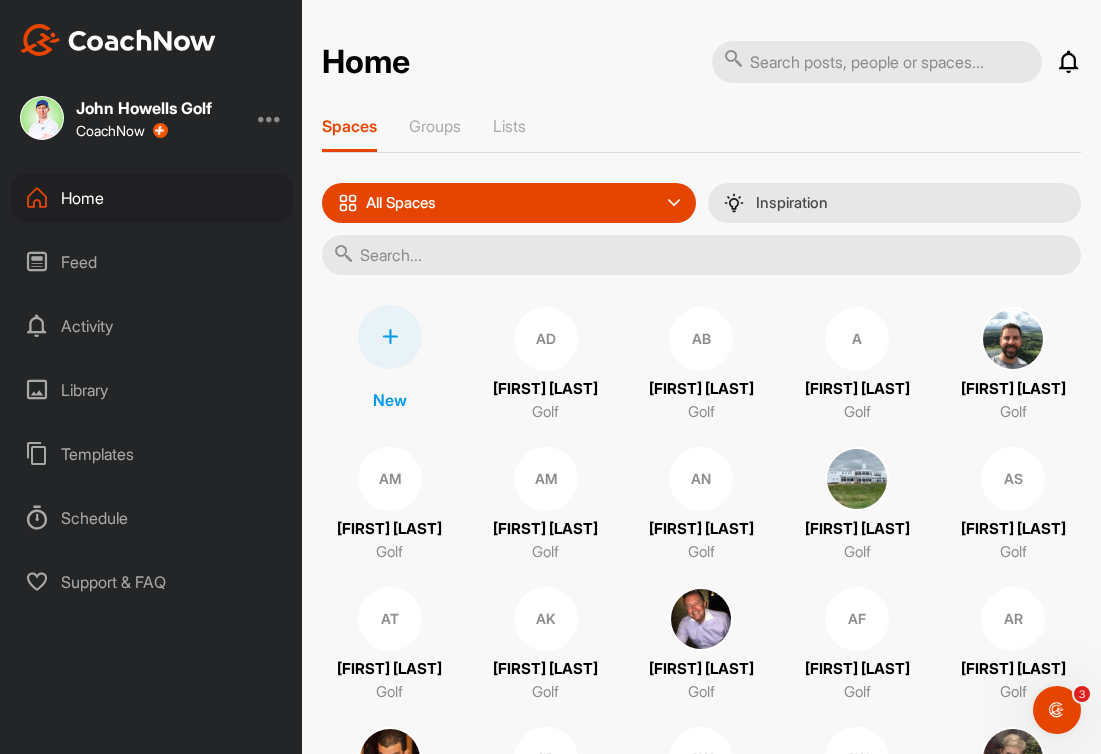 click at bounding box center [390, 337] 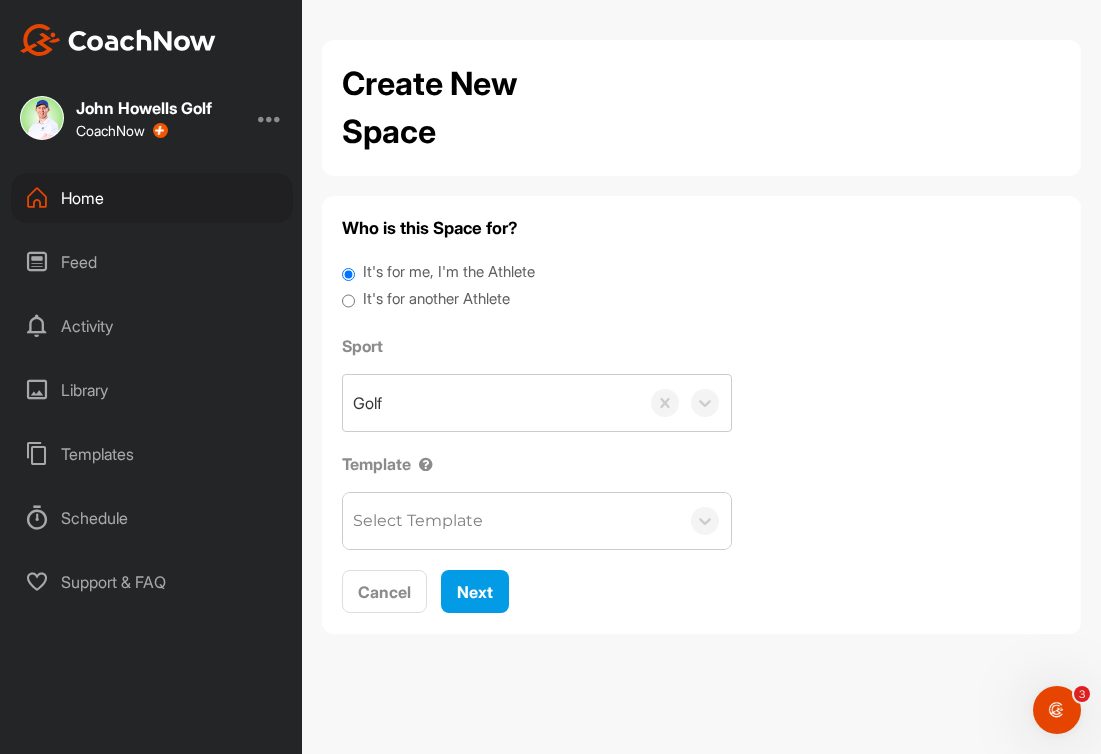 click on "It's for another Athlete" at bounding box center [436, 299] 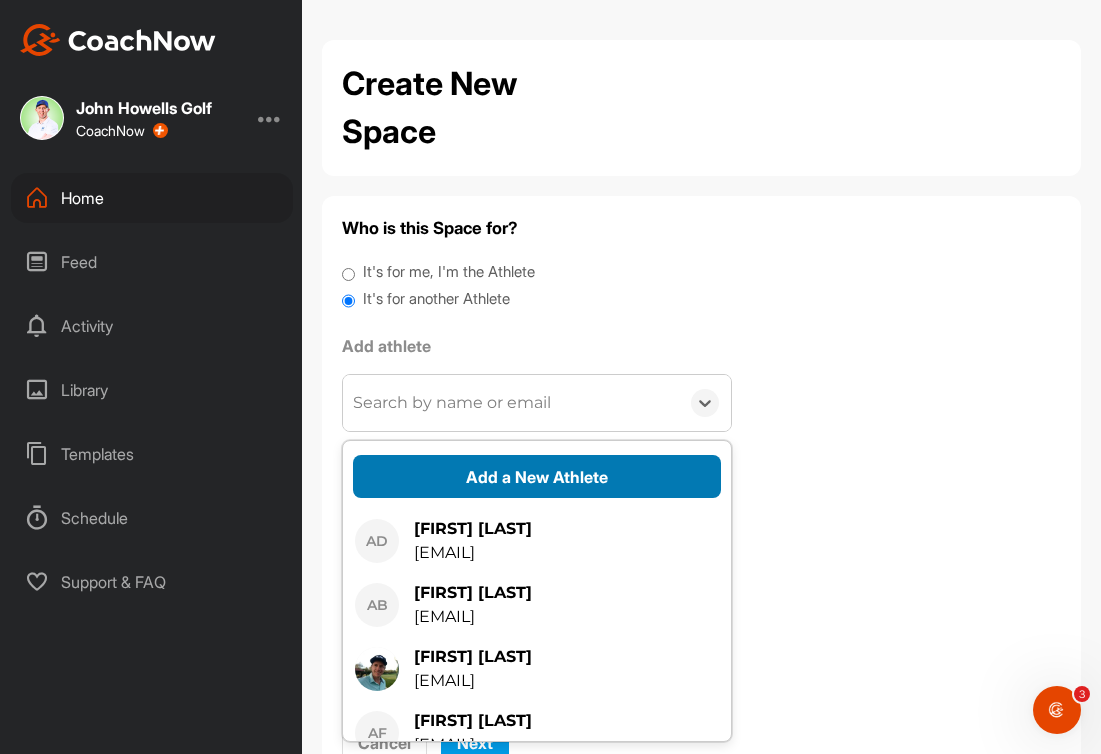 click on "Add a New Athlete" at bounding box center (537, 476) 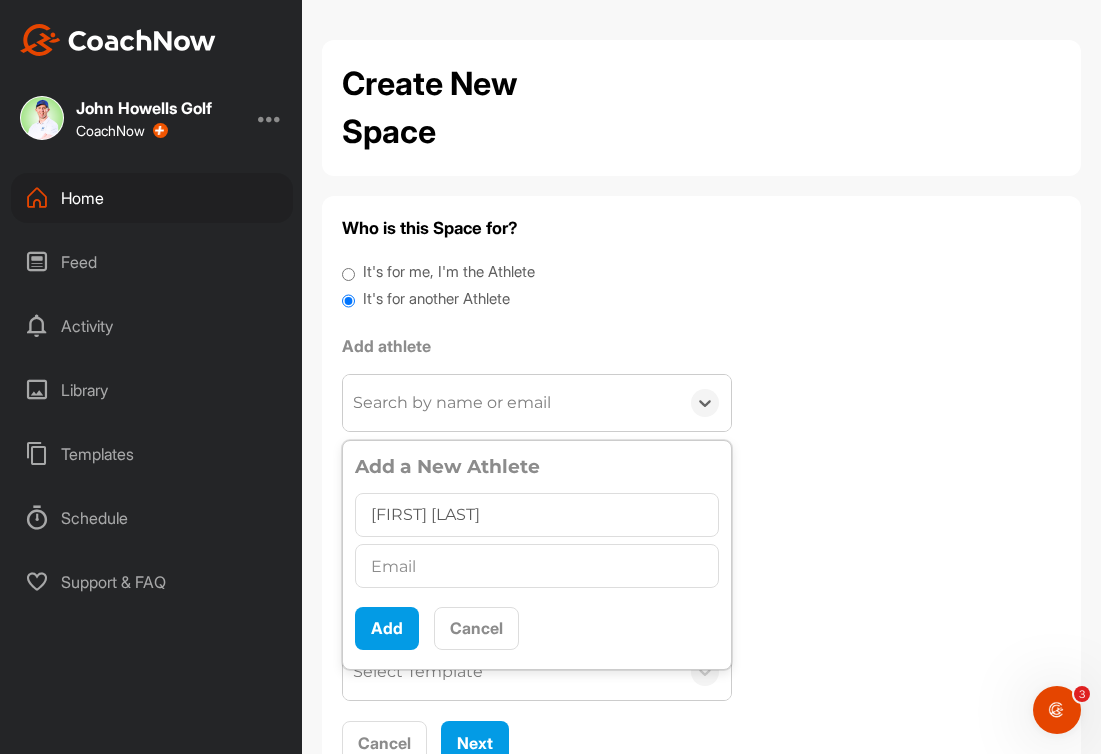 type on "[FIRST] [LAST]" 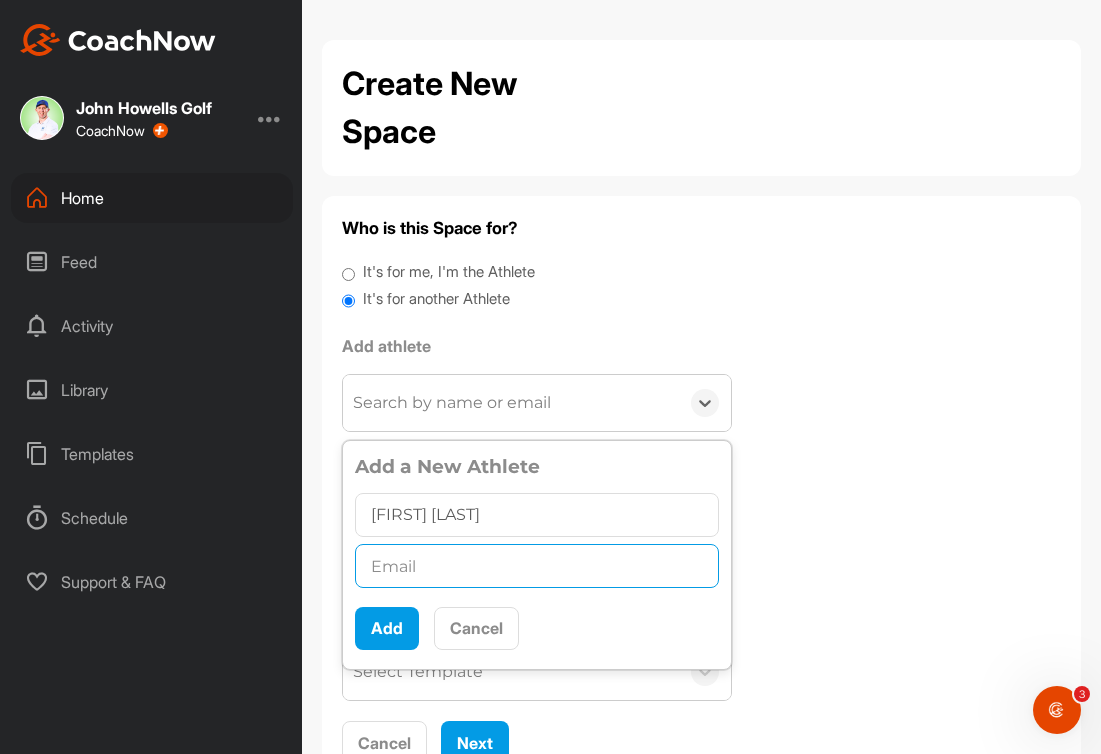click at bounding box center (537, 566) 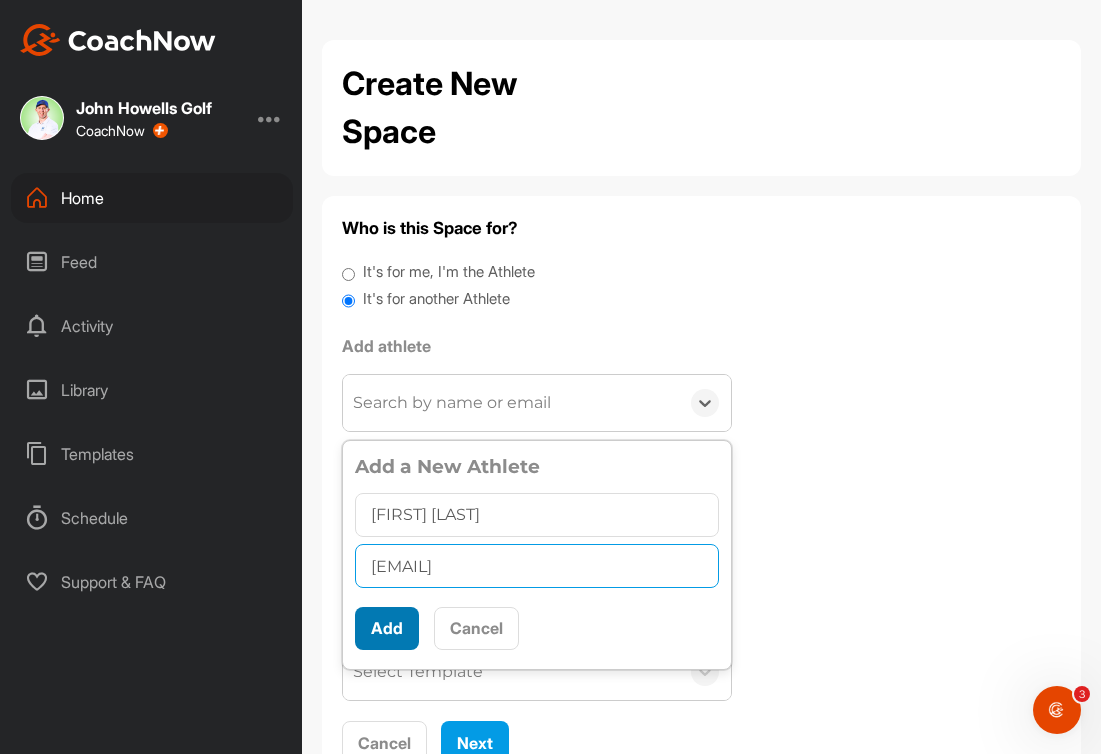 type on "[EMAIL]" 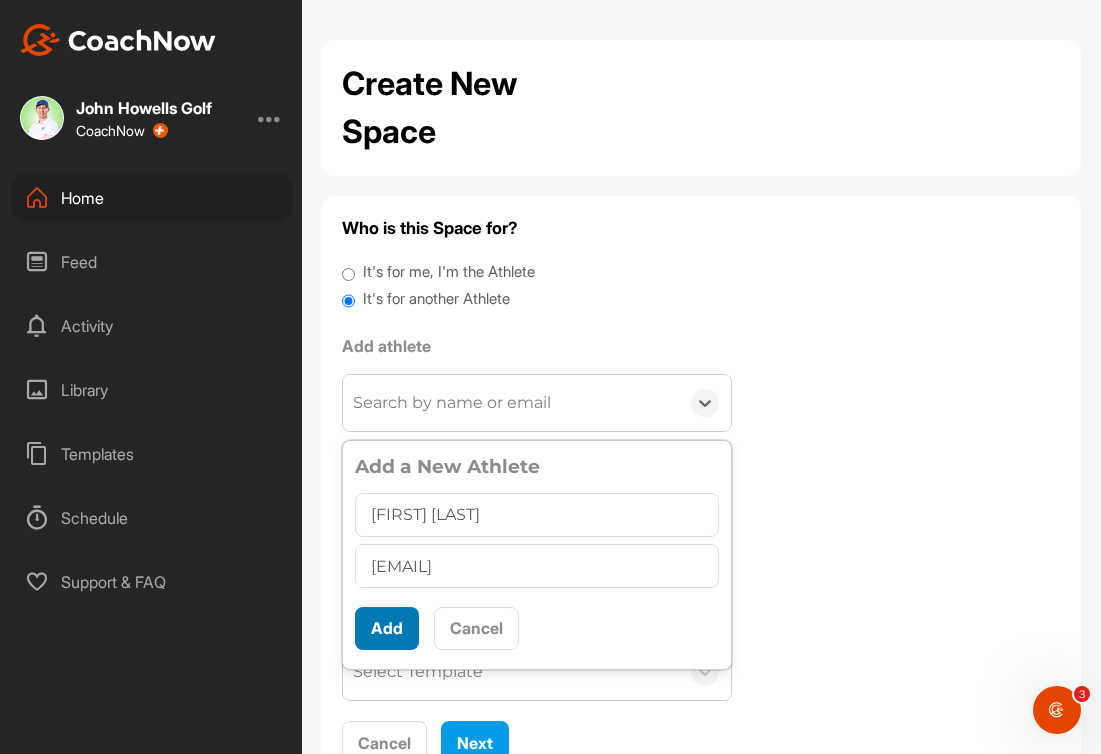 scroll, scrollTop: 11, scrollLeft: 0, axis: vertical 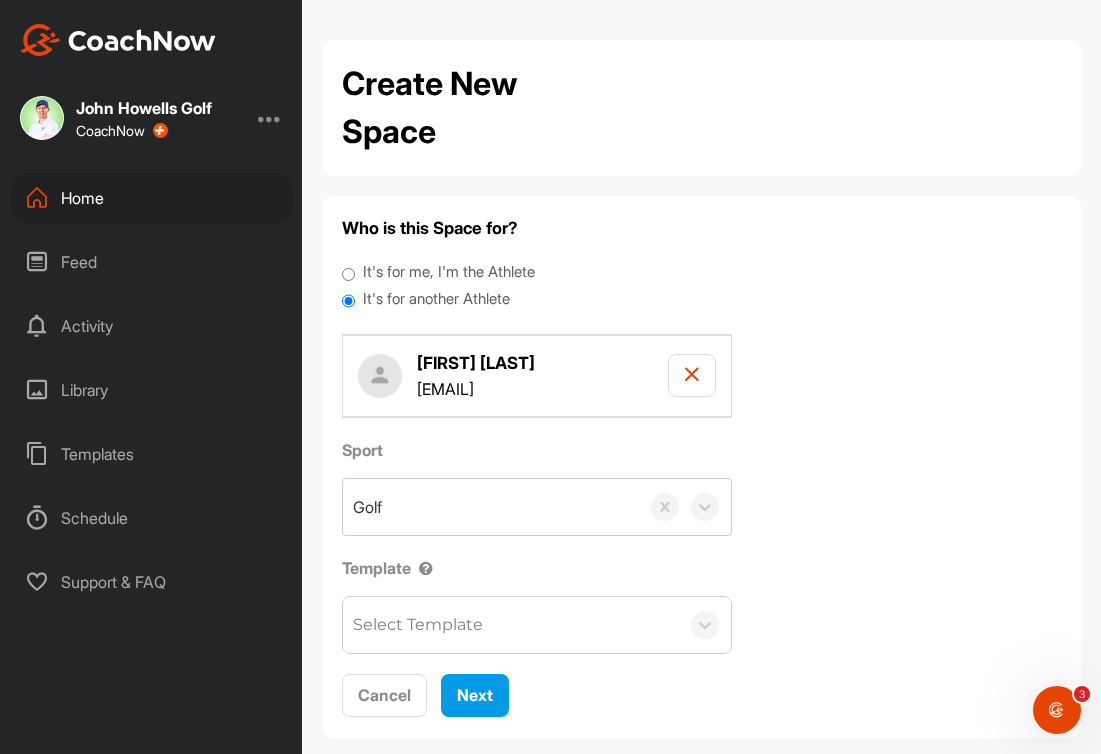 click on "Select Template" at bounding box center [418, 625] 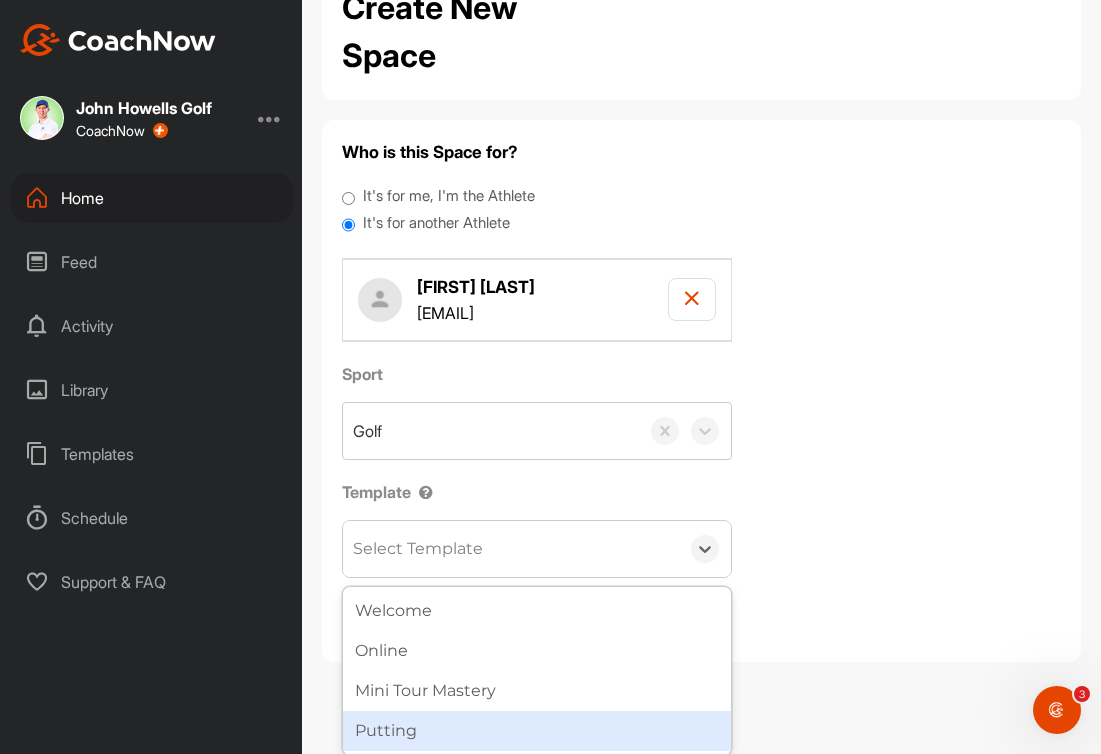 click on "Putting" at bounding box center [537, 731] 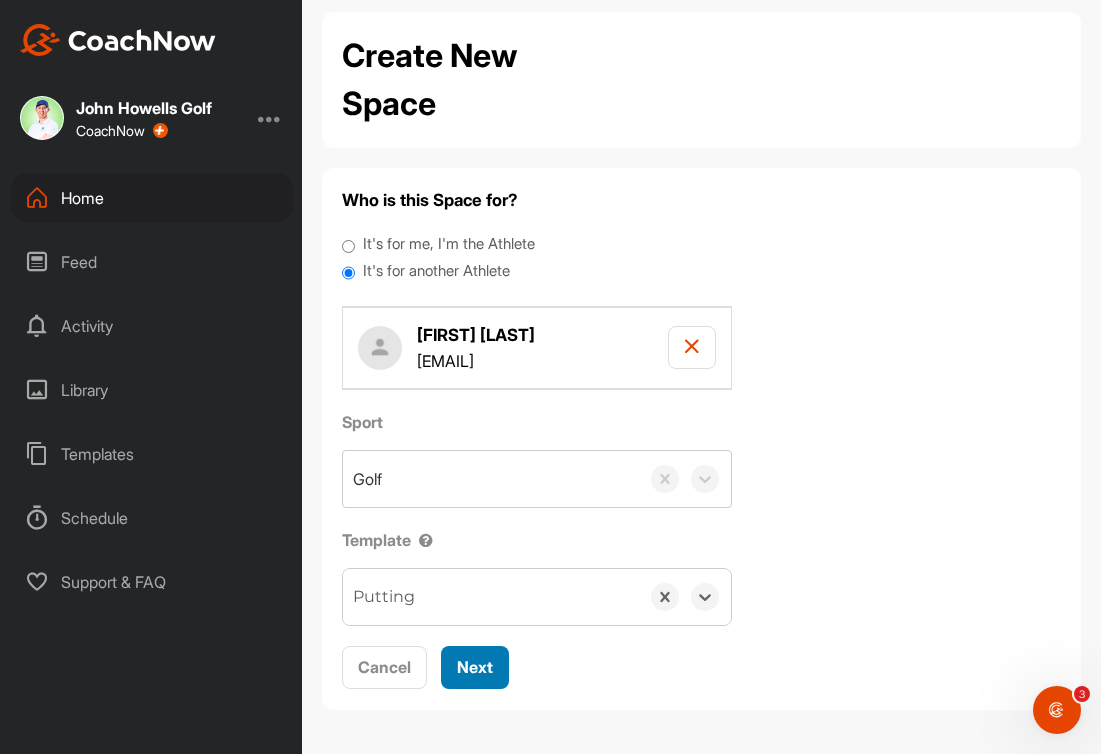 click on "Next" at bounding box center (475, 667) 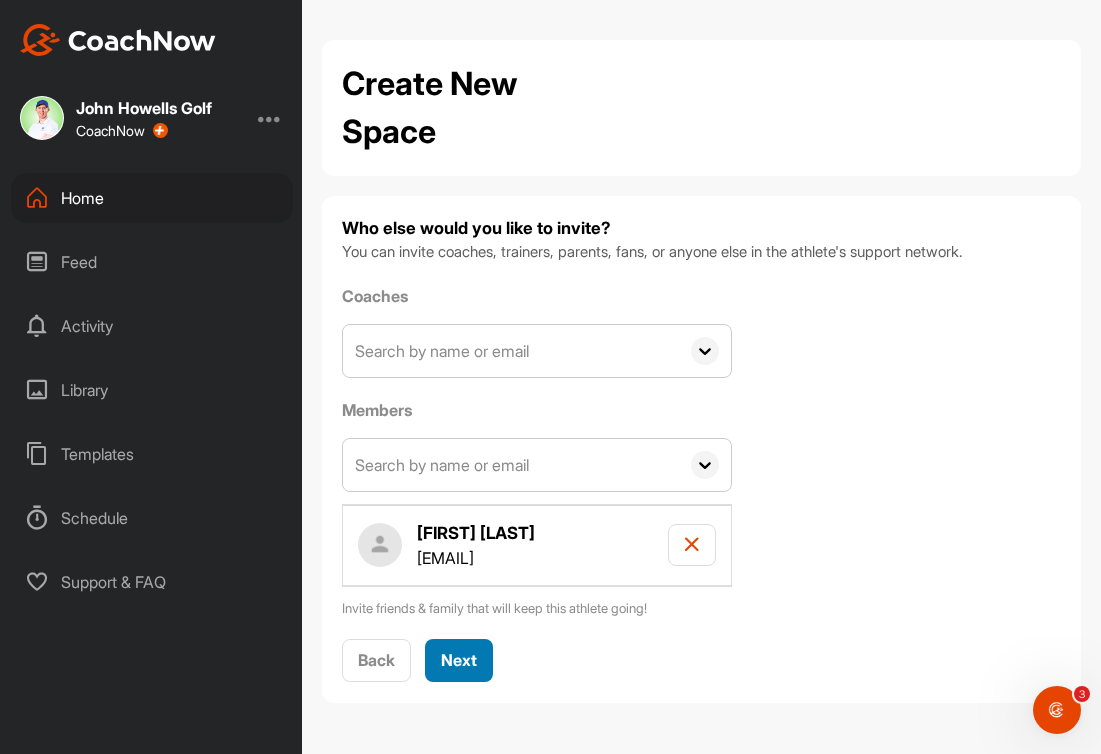 click on "Next" at bounding box center [459, 660] 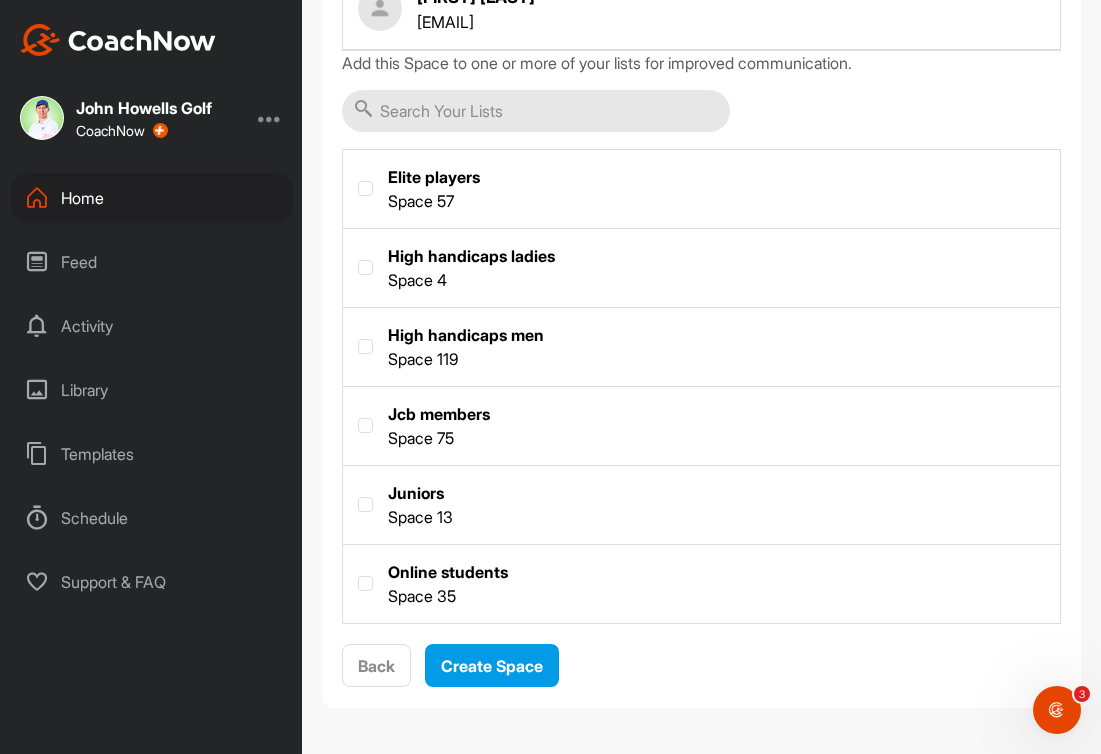 scroll, scrollTop: 295, scrollLeft: 0, axis: vertical 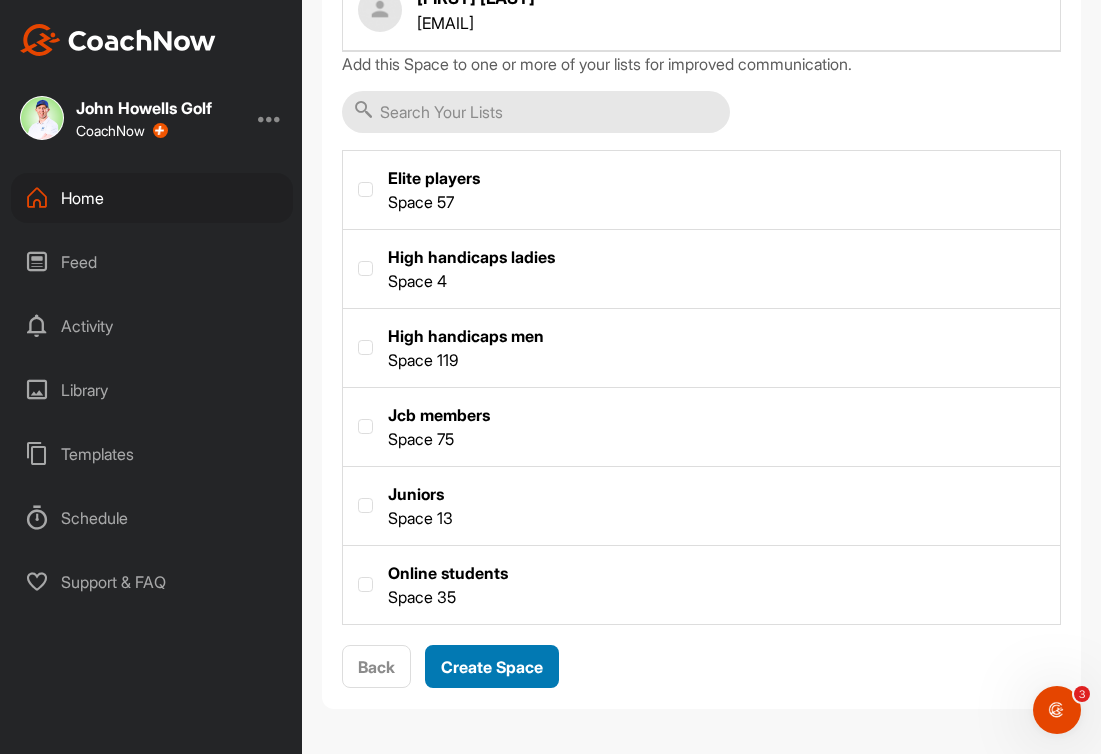 click on "Create Space" at bounding box center (492, 667) 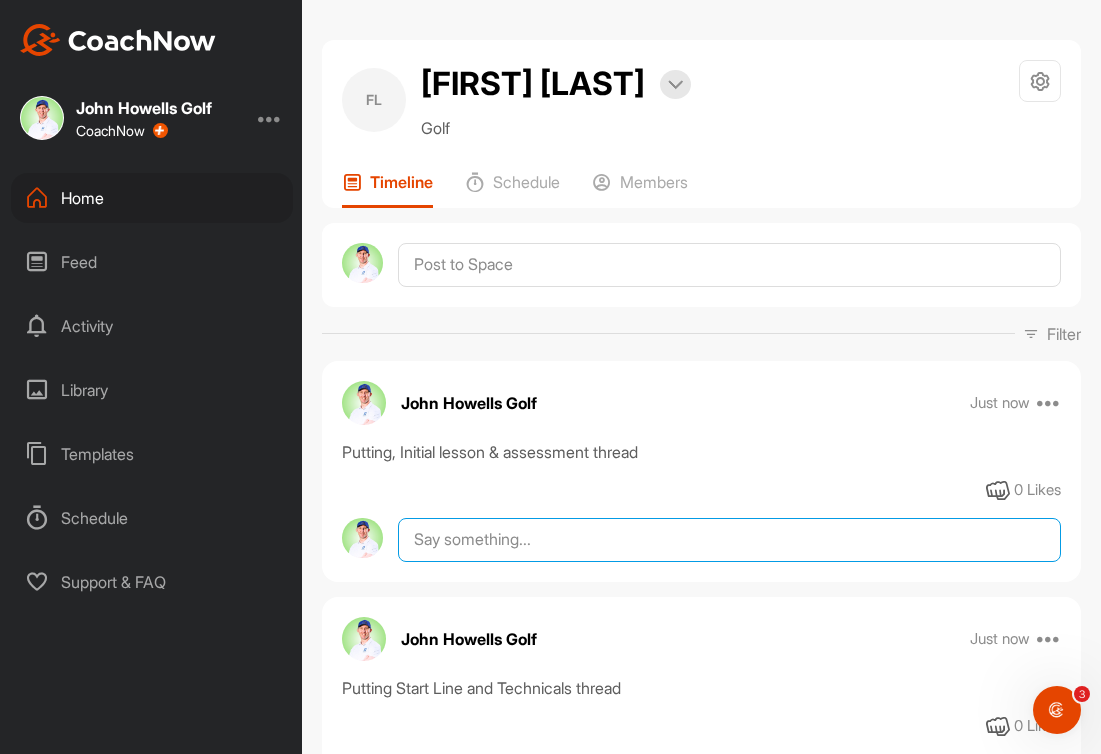 click at bounding box center [729, 540] 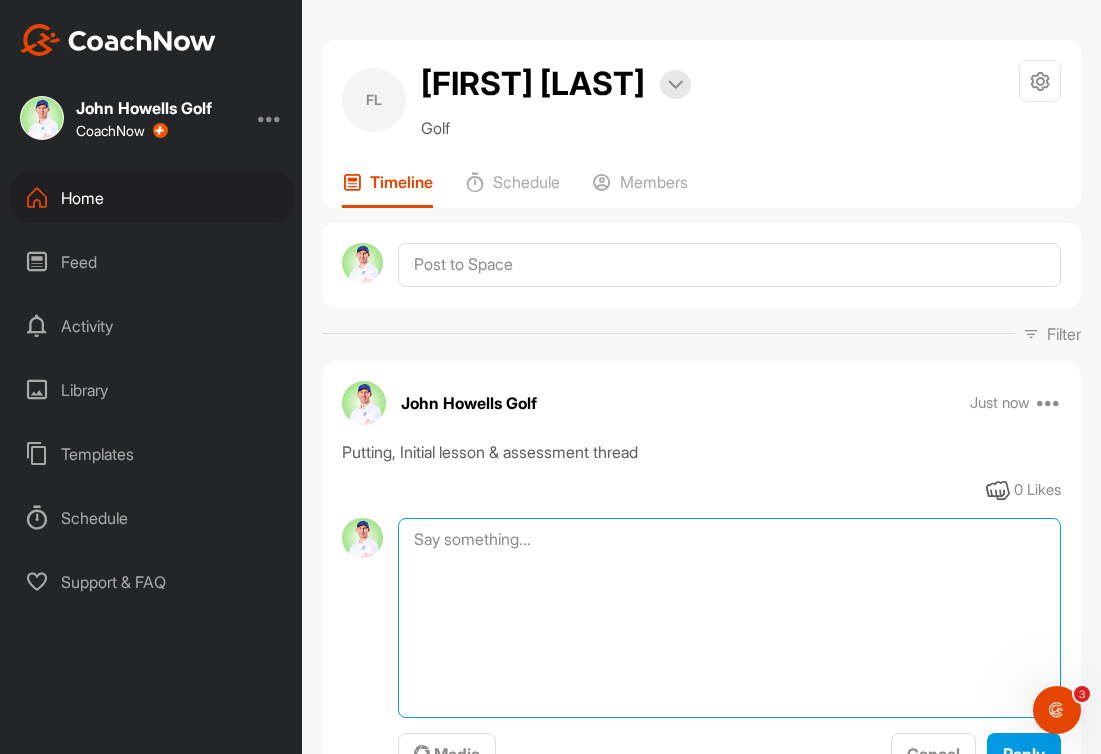 paste on "Hi [FIRST] I have not had any putting lessons before, other than when being Fitted for putters in the past, and then I usually ended up with the most expensive putters which did nothing for my game. I would be interested in your Performance Plan deal. Regards [FIRST]" 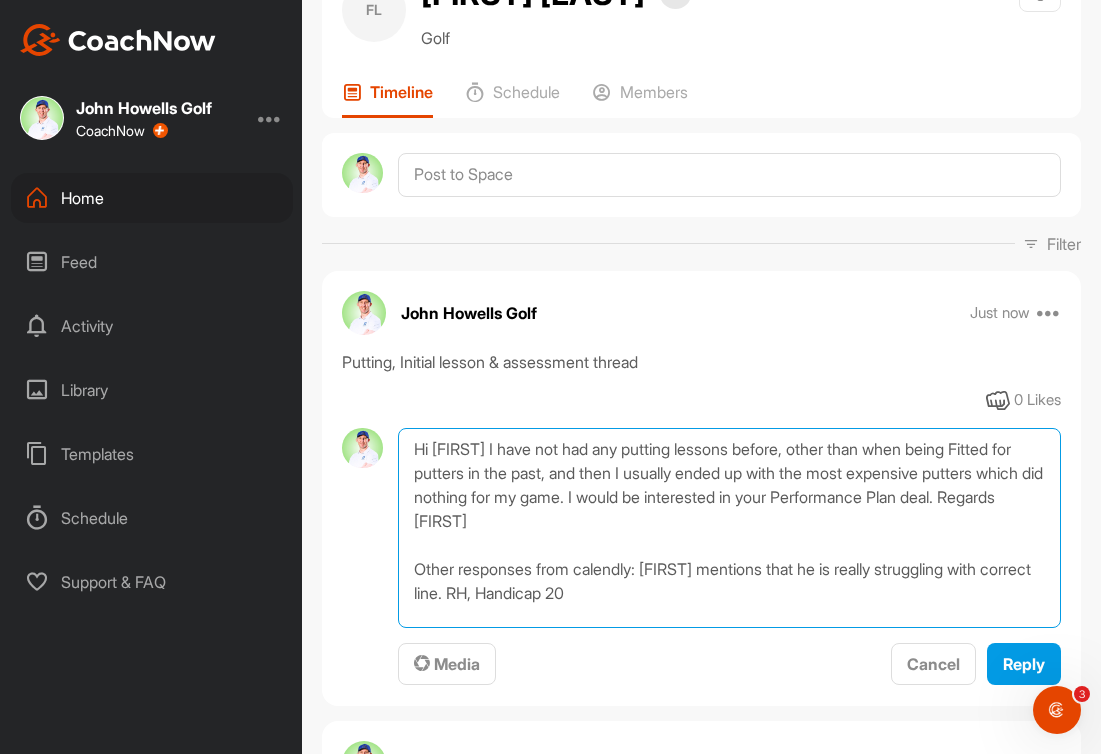 scroll, scrollTop: 107, scrollLeft: 0, axis: vertical 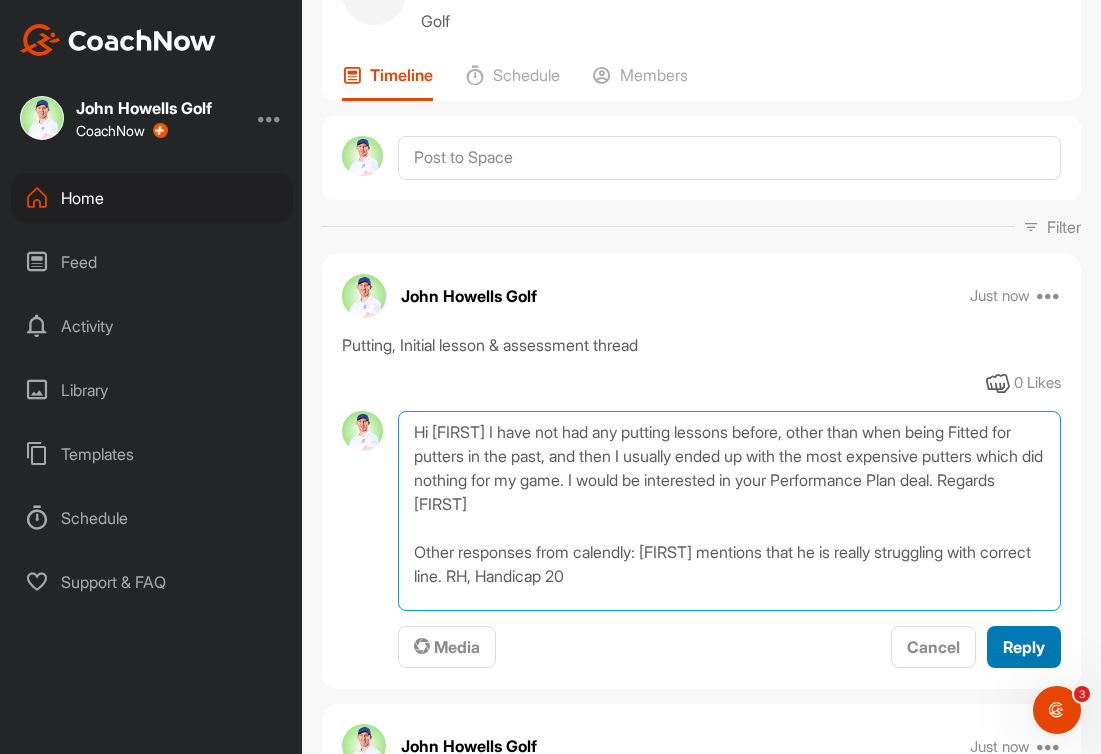 type on "Hi [FIRST] I have not had any putting lessons before, other than when being Fitted for putters in the past, and then I usually ended up with the most expensive putters which did nothing for my game. I would be interested in your Performance Plan deal. Regards [FIRST]
Other responses from calendly: [FIRST] mentions that he is really struggling with correct line. RH, Handicap 20" 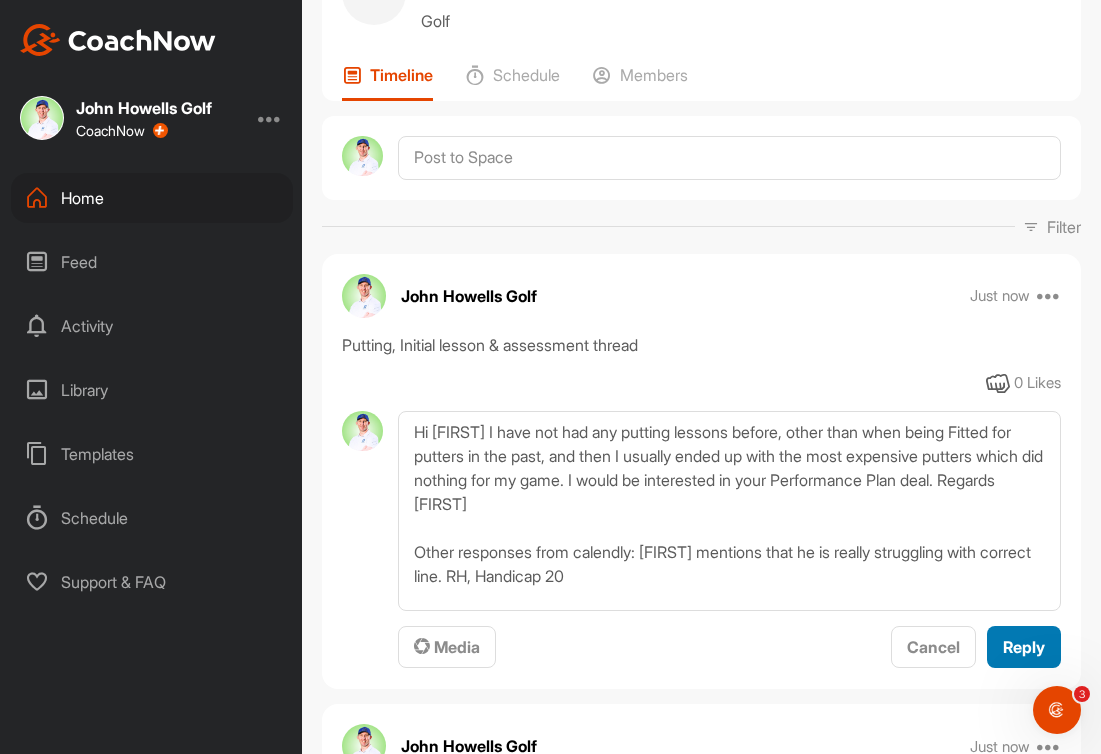 click on "Reply" at bounding box center [1024, 647] 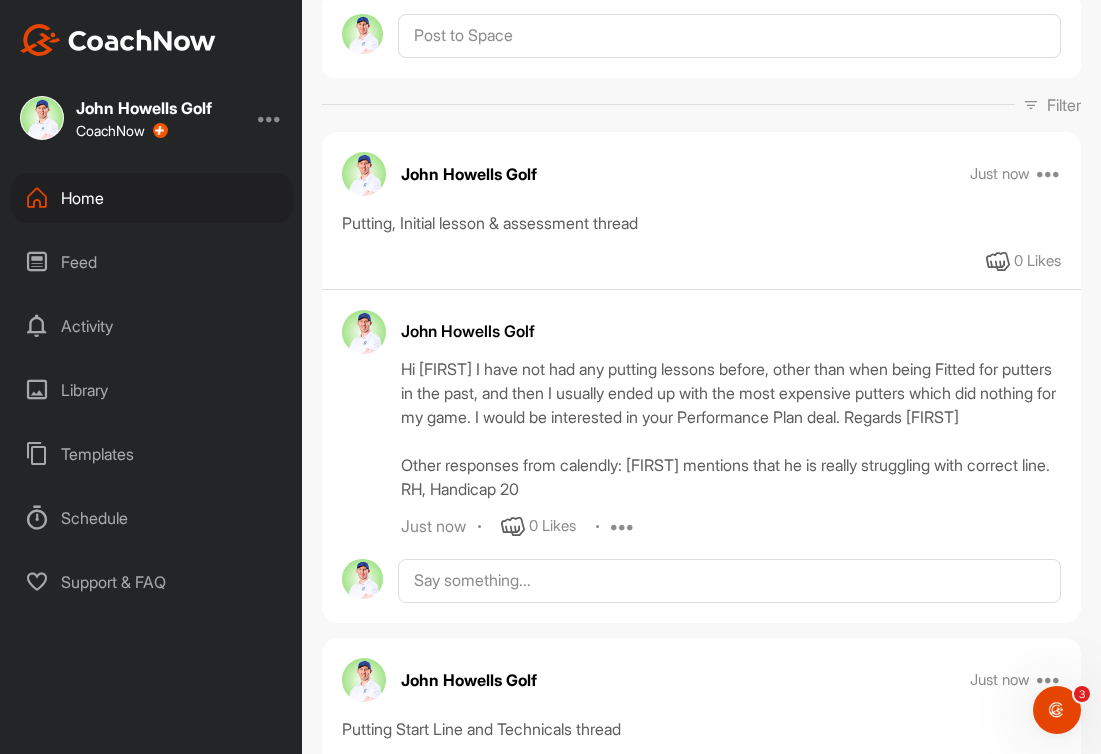 scroll, scrollTop: 237, scrollLeft: 0, axis: vertical 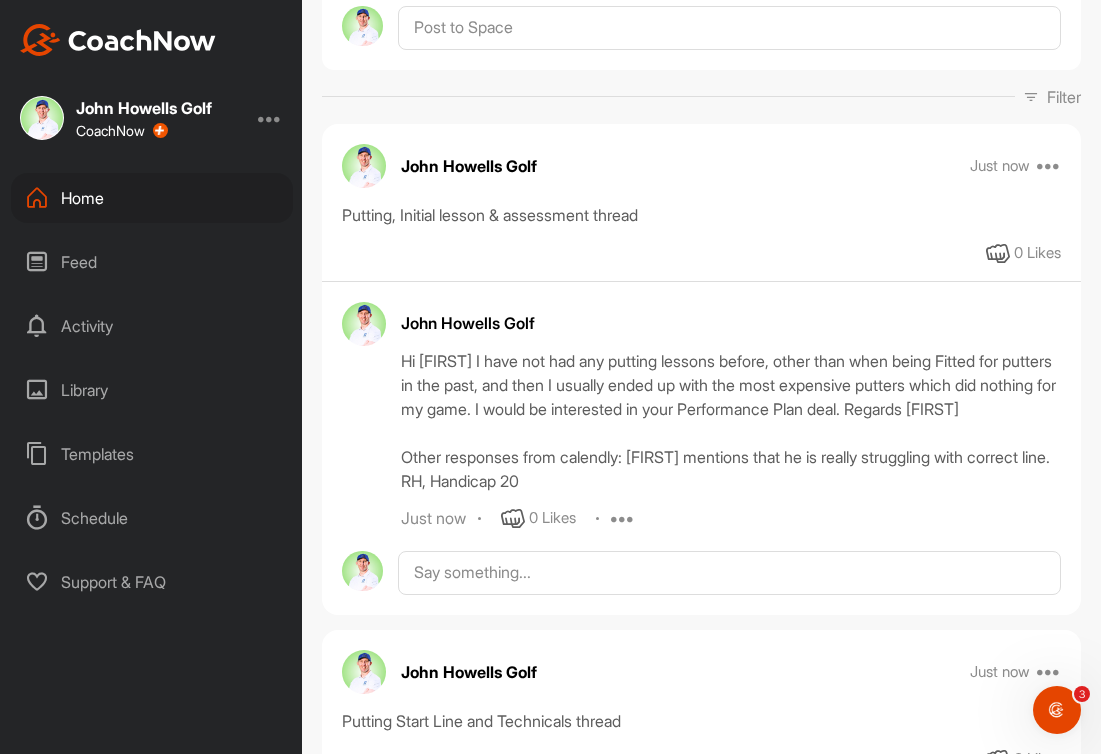 click on "Home" at bounding box center [152, 198] 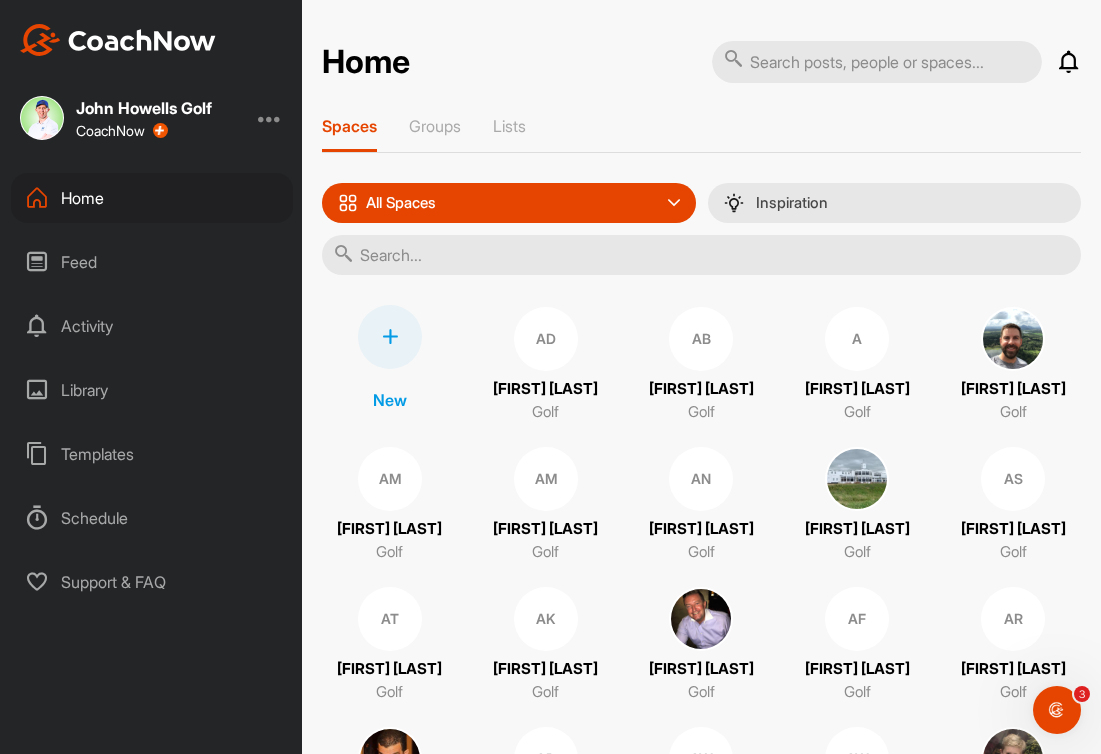 click at bounding box center (390, 337) 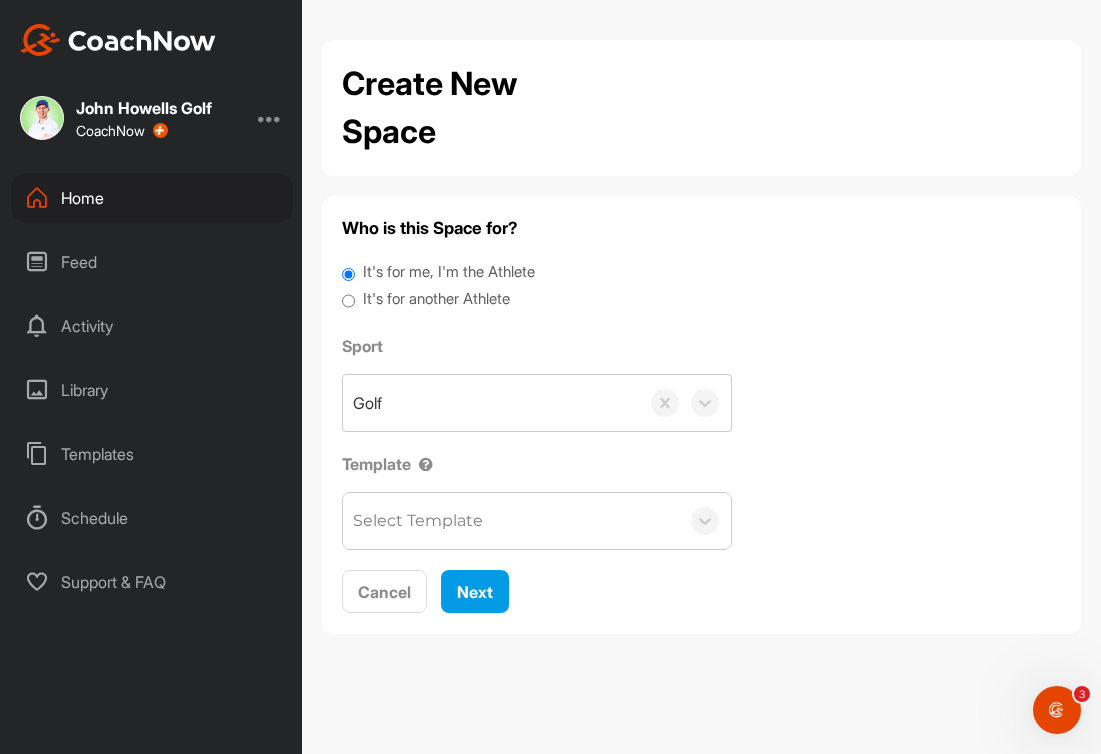 click on "It's for another Athlete" at bounding box center [436, 299] 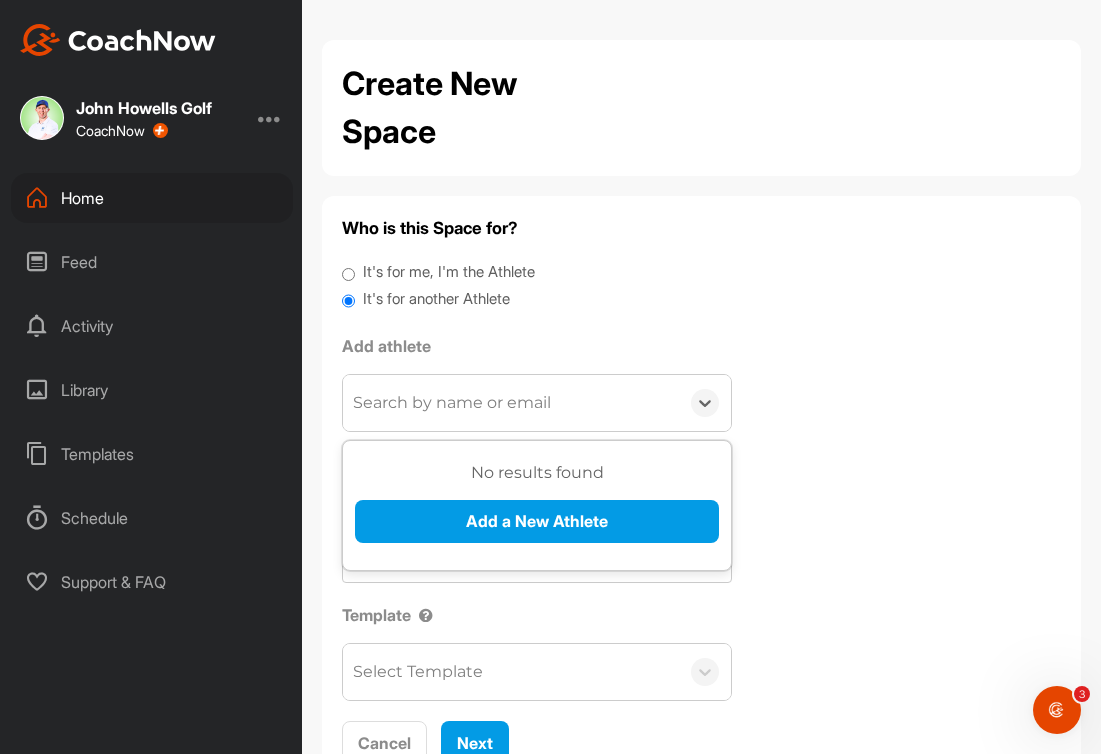 click on "Search by name or email" at bounding box center [452, 403] 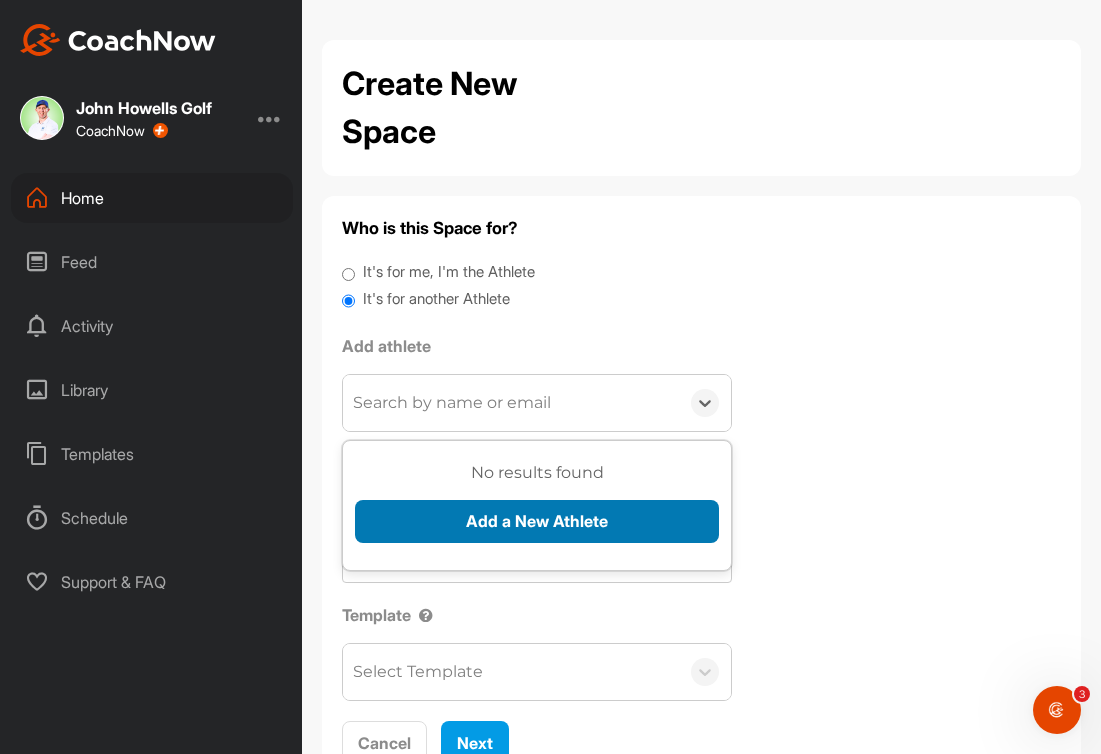 click on "Add a New Athlete" at bounding box center [537, 521] 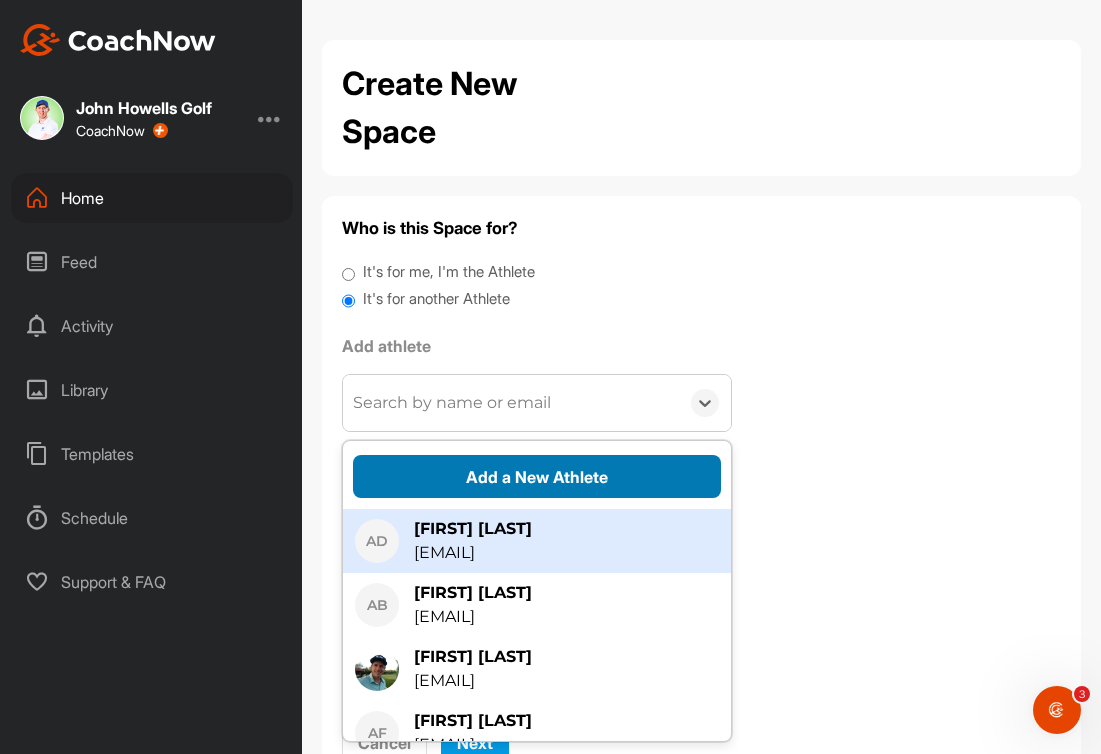 click on "Add a New Athlete" at bounding box center [537, 476] 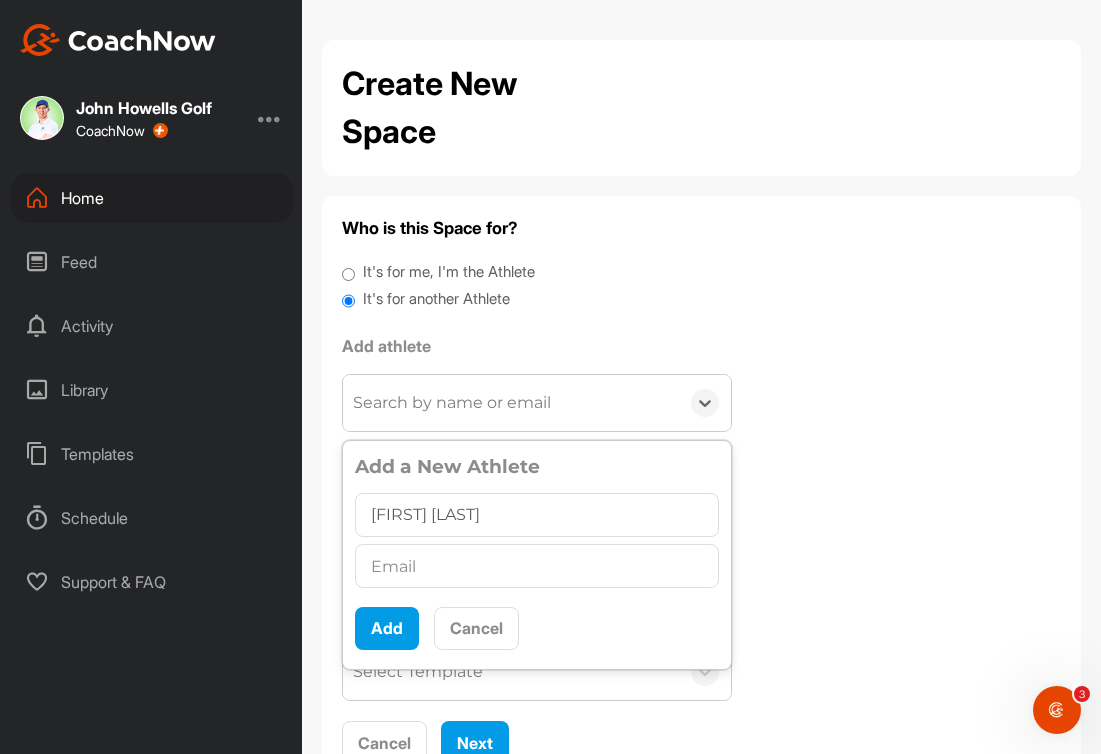 type on "[FIRST] [LAST]" 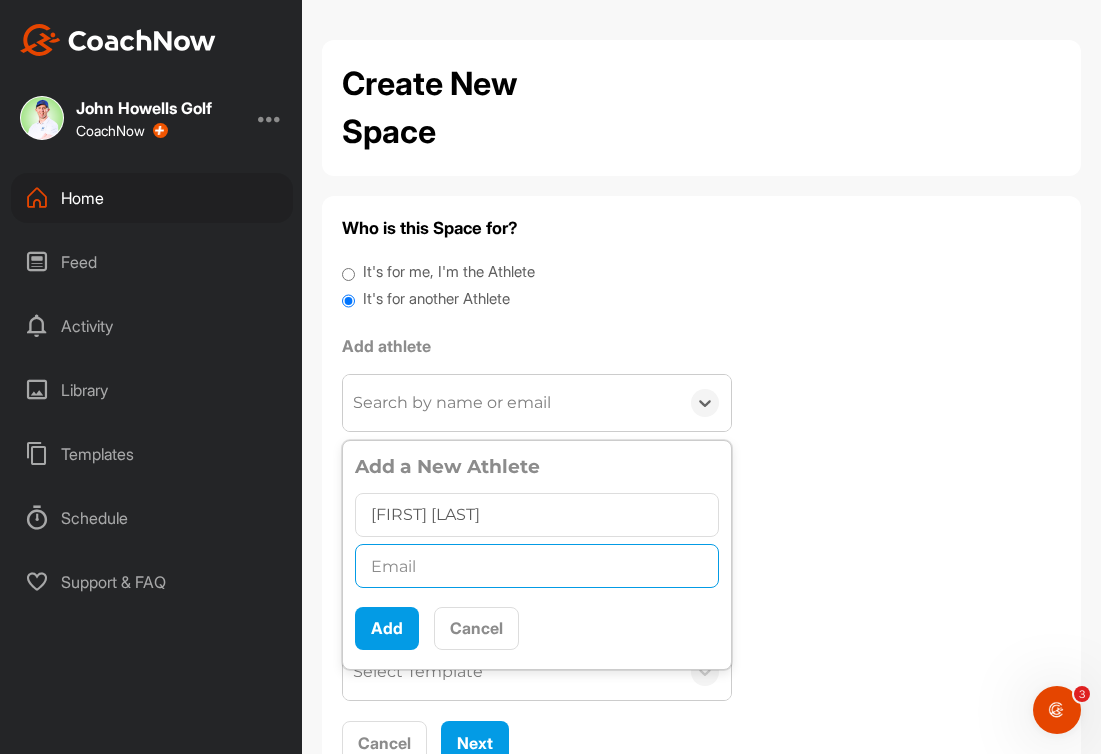 click at bounding box center (537, 566) 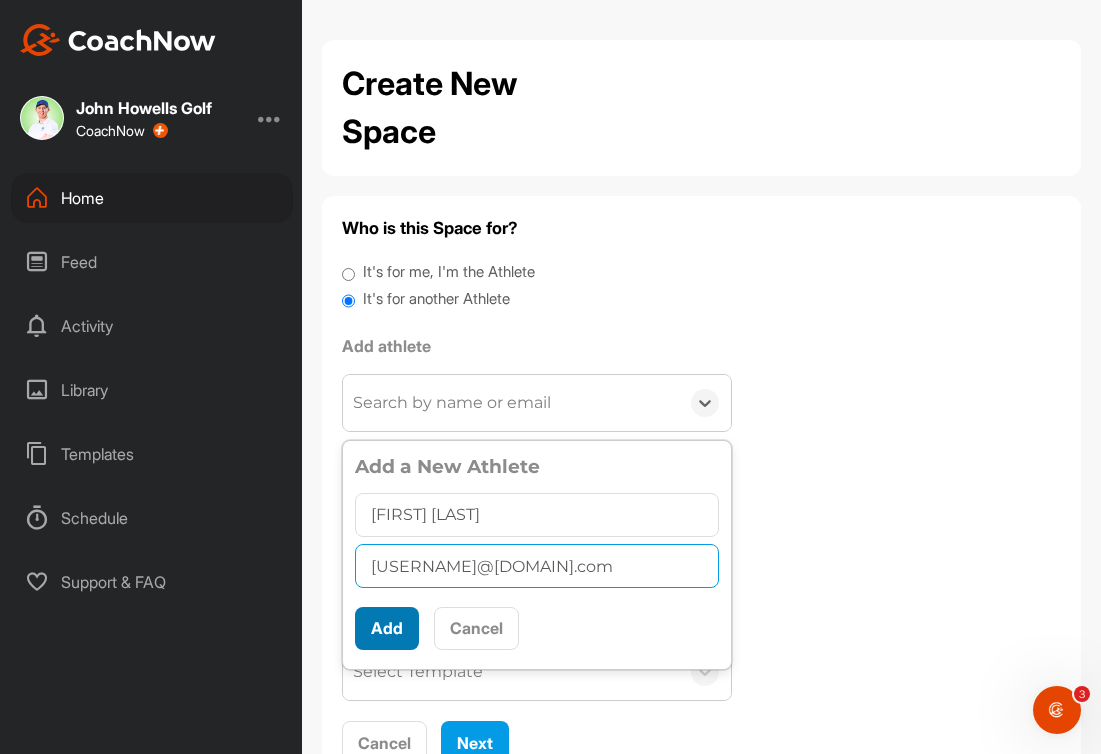 type on "[USERNAME]@[DOMAIN].com" 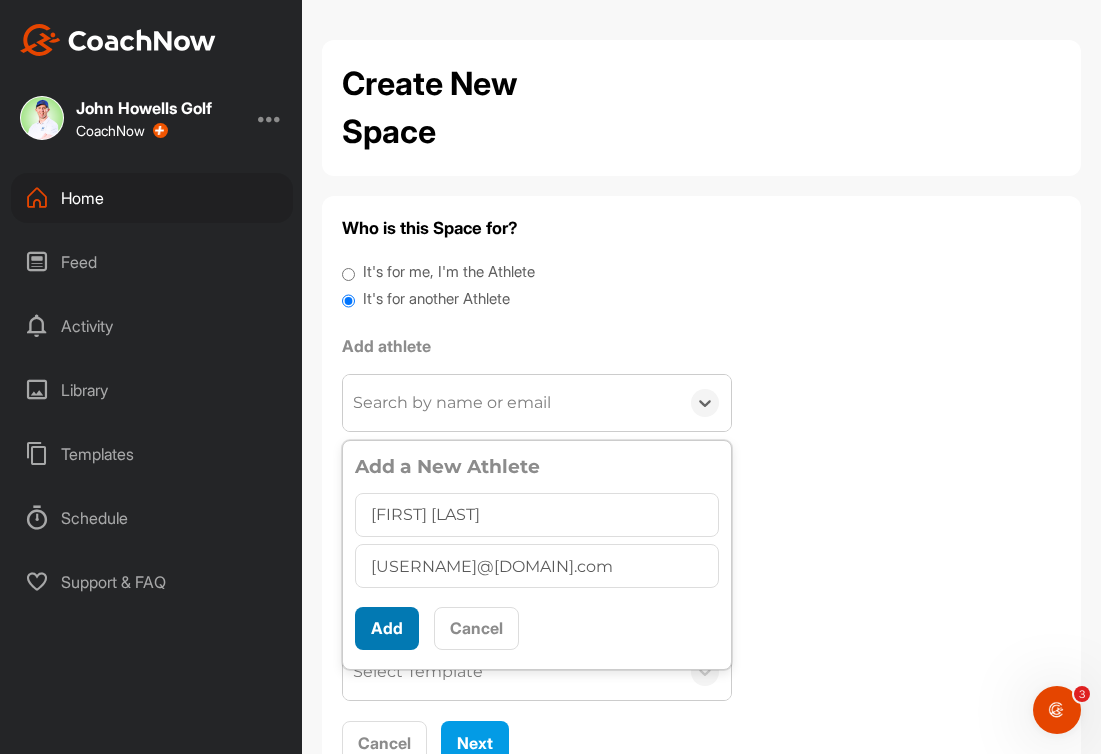 scroll, scrollTop: 11, scrollLeft: 0, axis: vertical 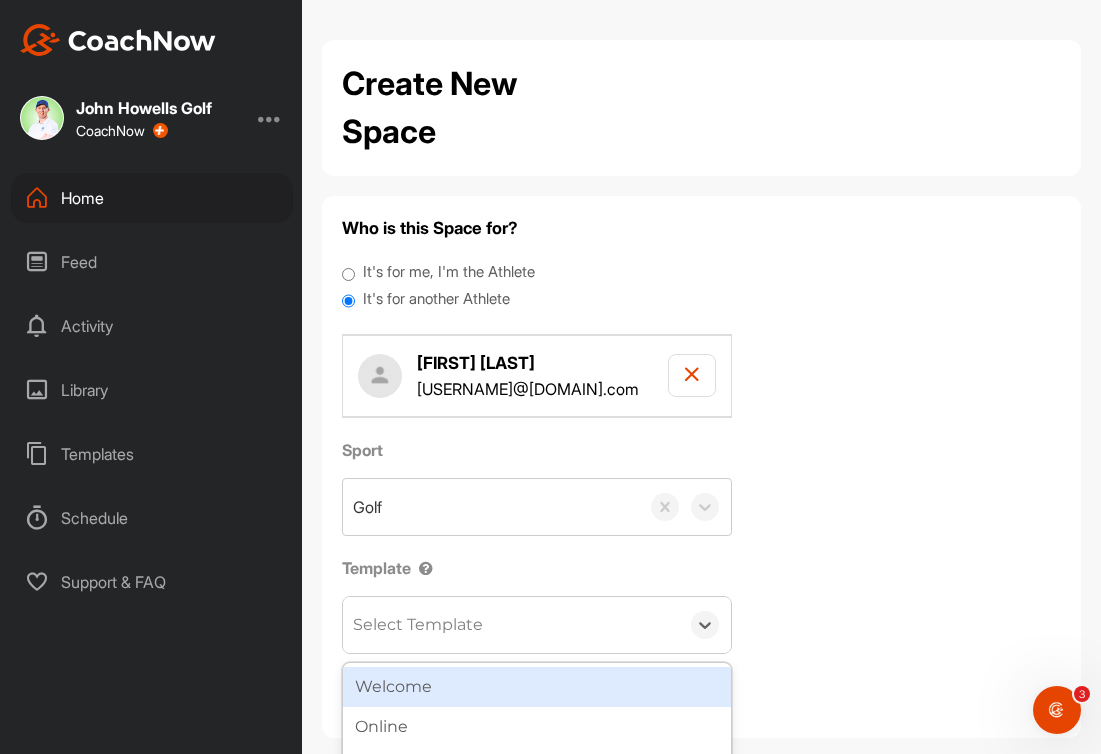 click on "Select Template" at bounding box center [511, 625] 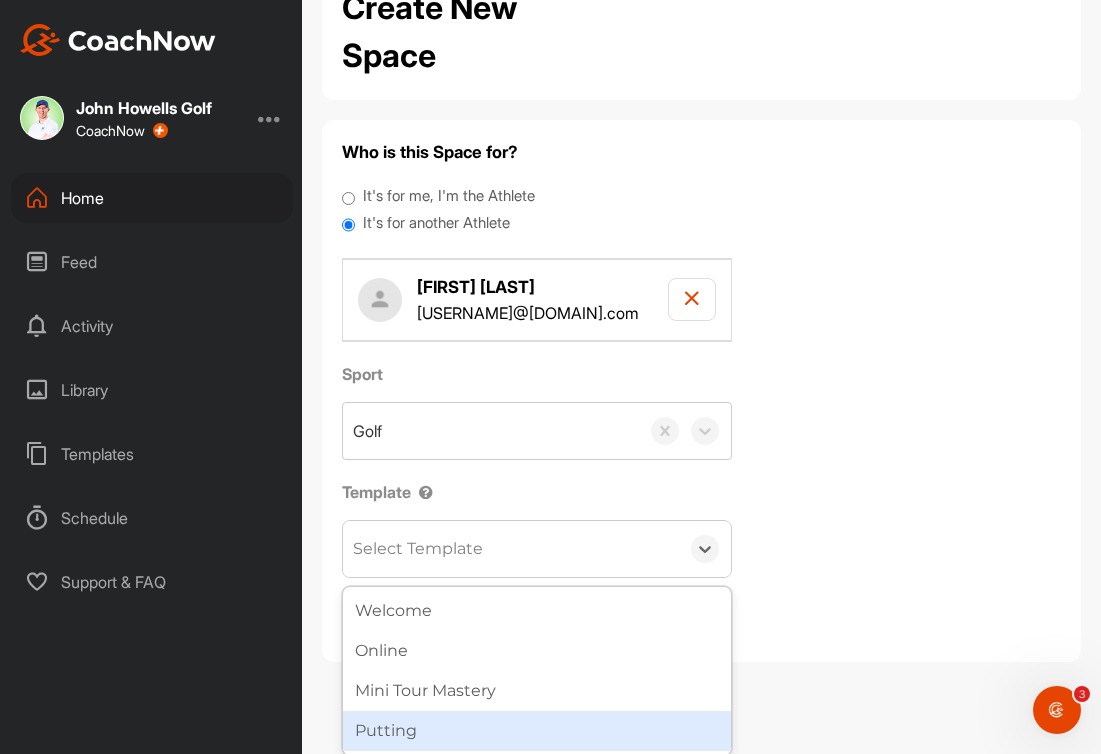 click on "Putting" at bounding box center [537, 731] 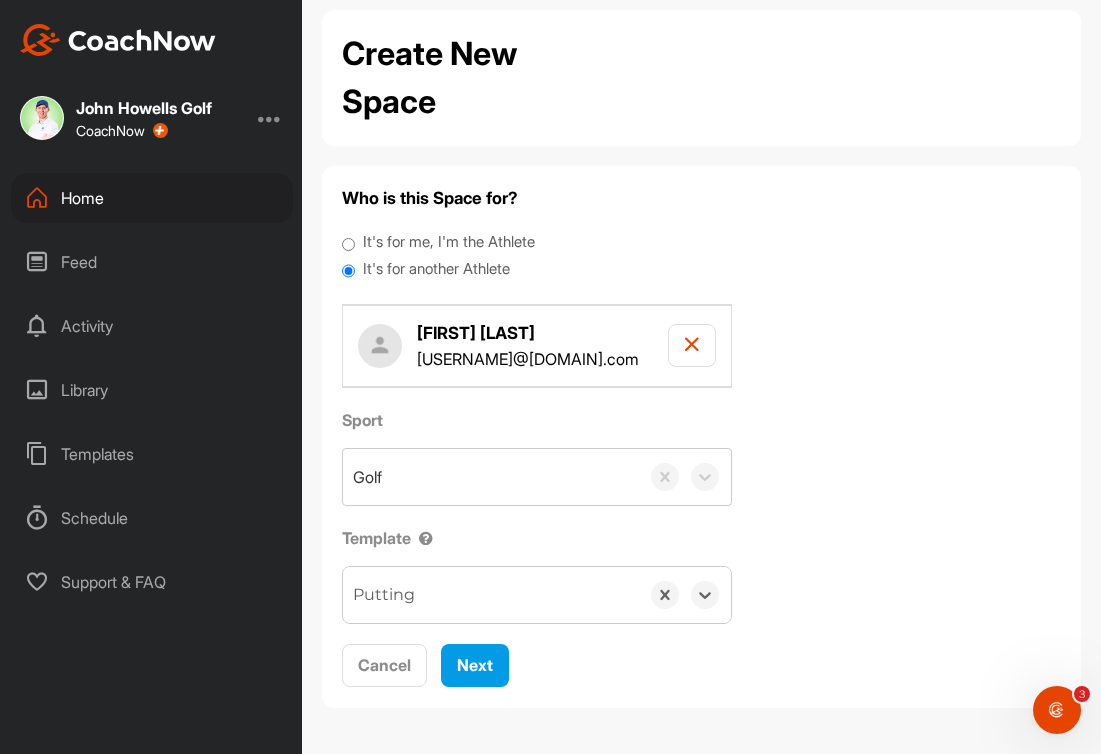 scroll, scrollTop: 28, scrollLeft: 0, axis: vertical 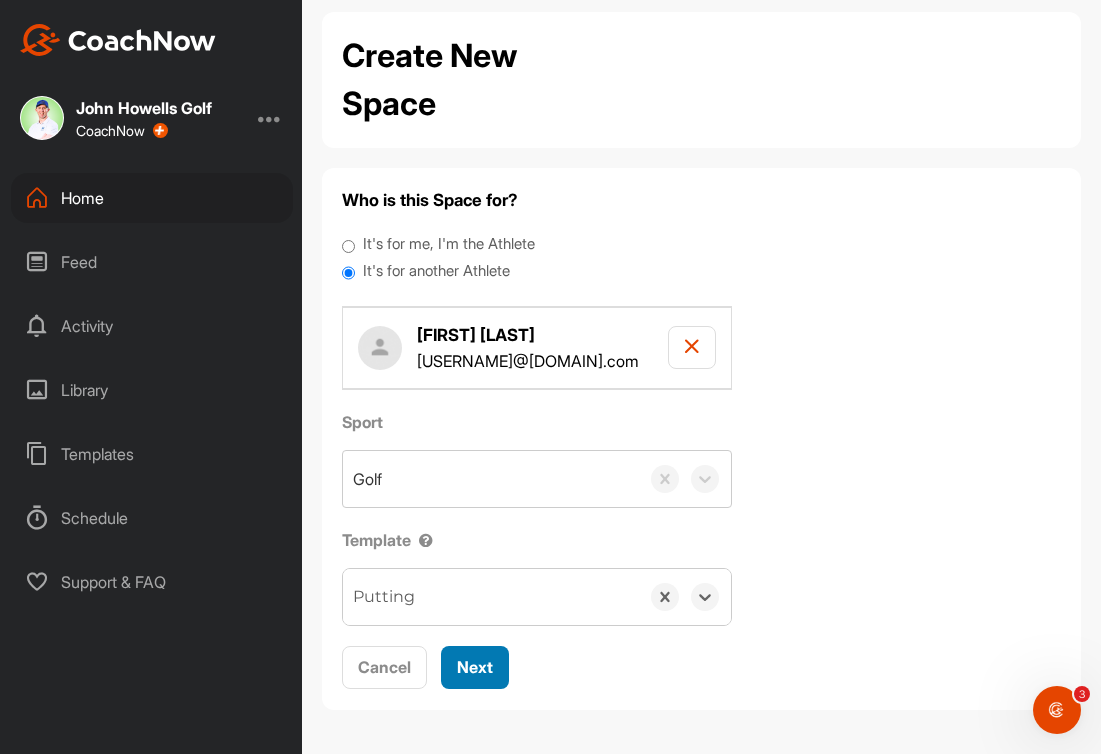 click on "Next" at bounding box center (475, 667) 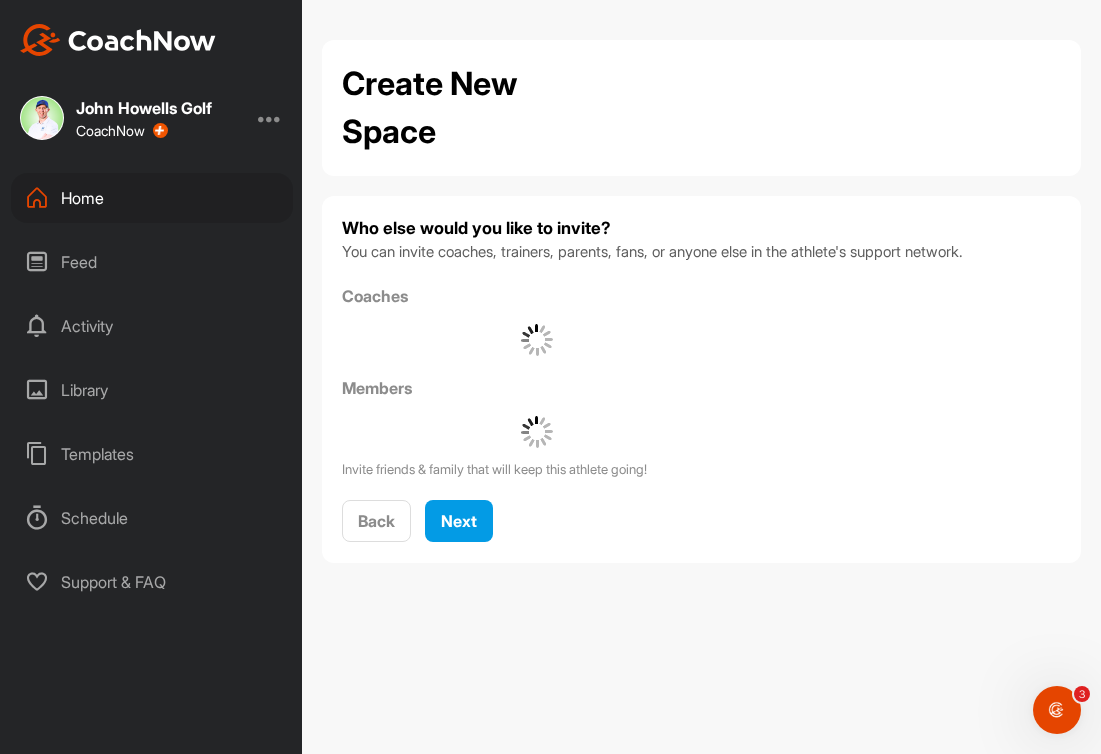 scroll, scrollTop: 0, scrollLeft: 0, axis: both 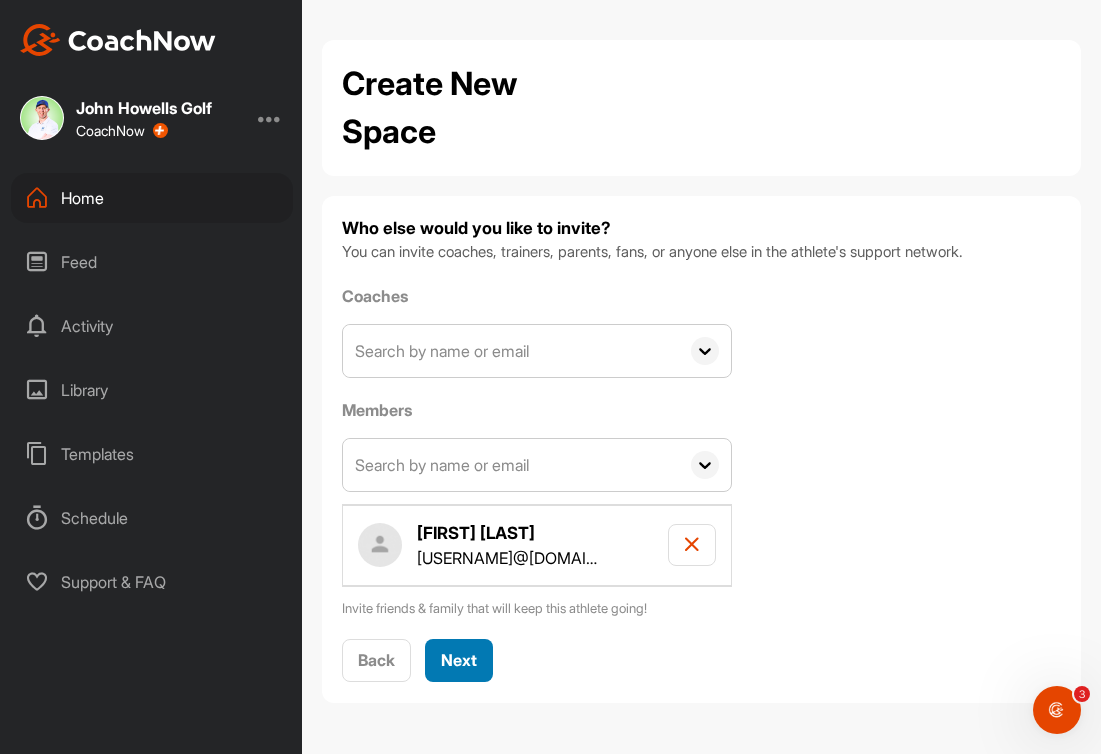 click on "Next" at bounding box center [459, 660] 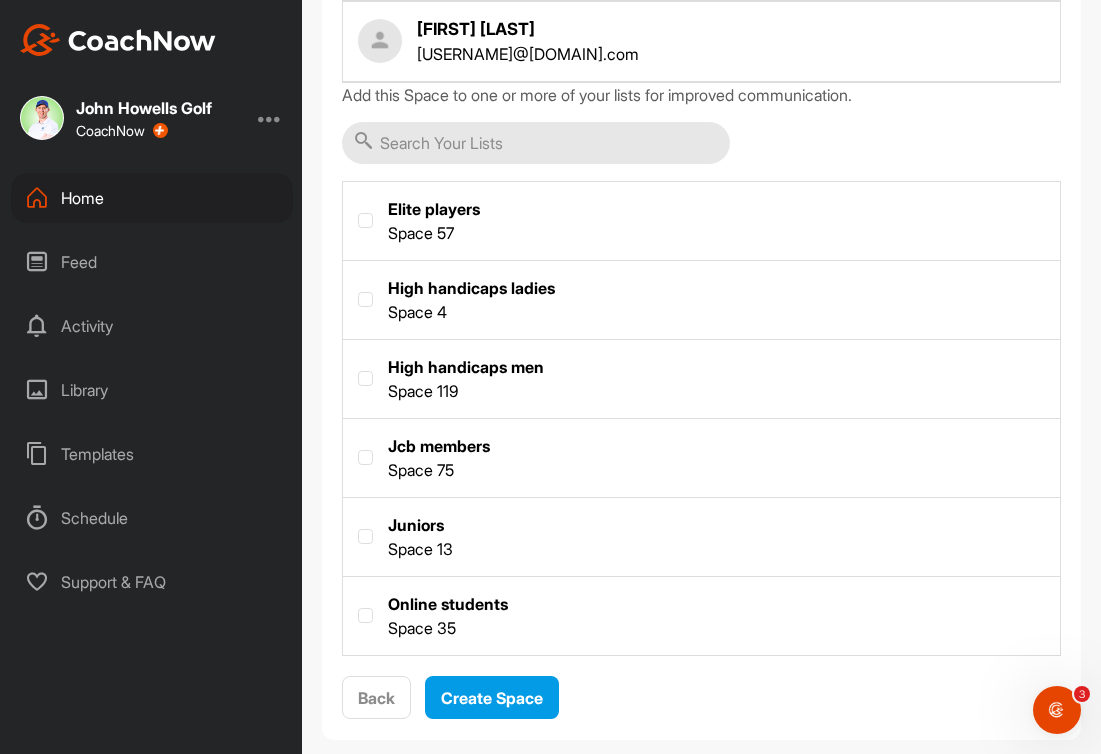 scroll, scrollTop: 257, scrollLeft: 0, axis: vertical 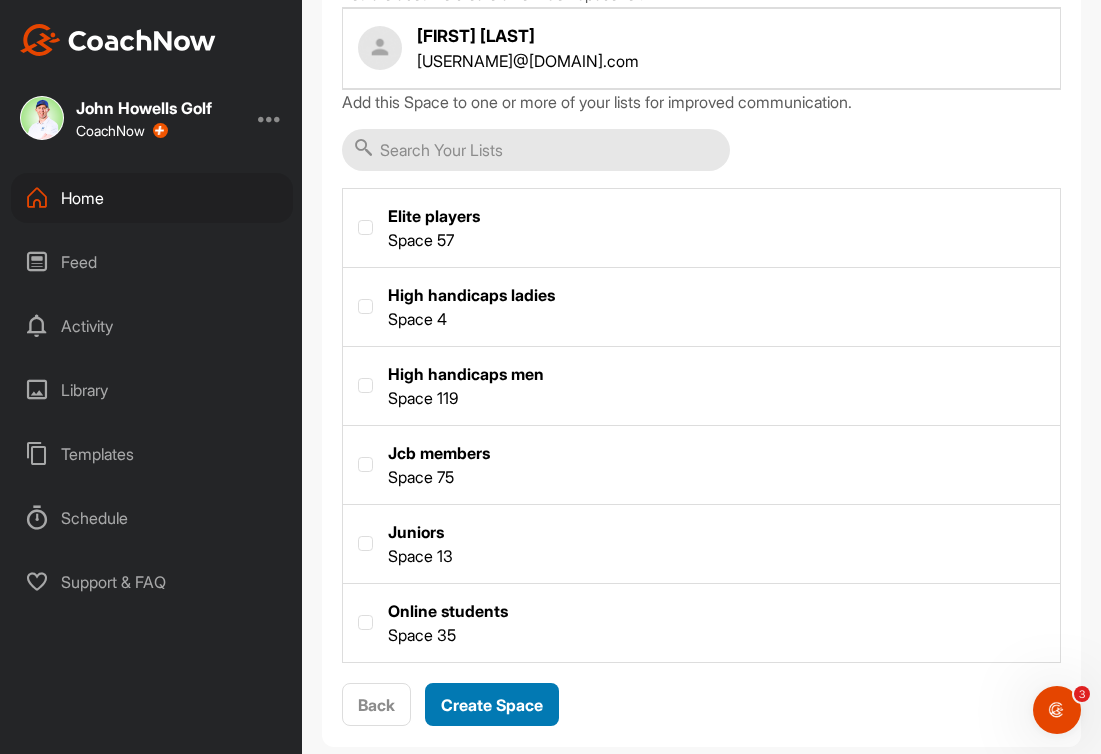 click on "Create Space" at bounding box center [492, 705] 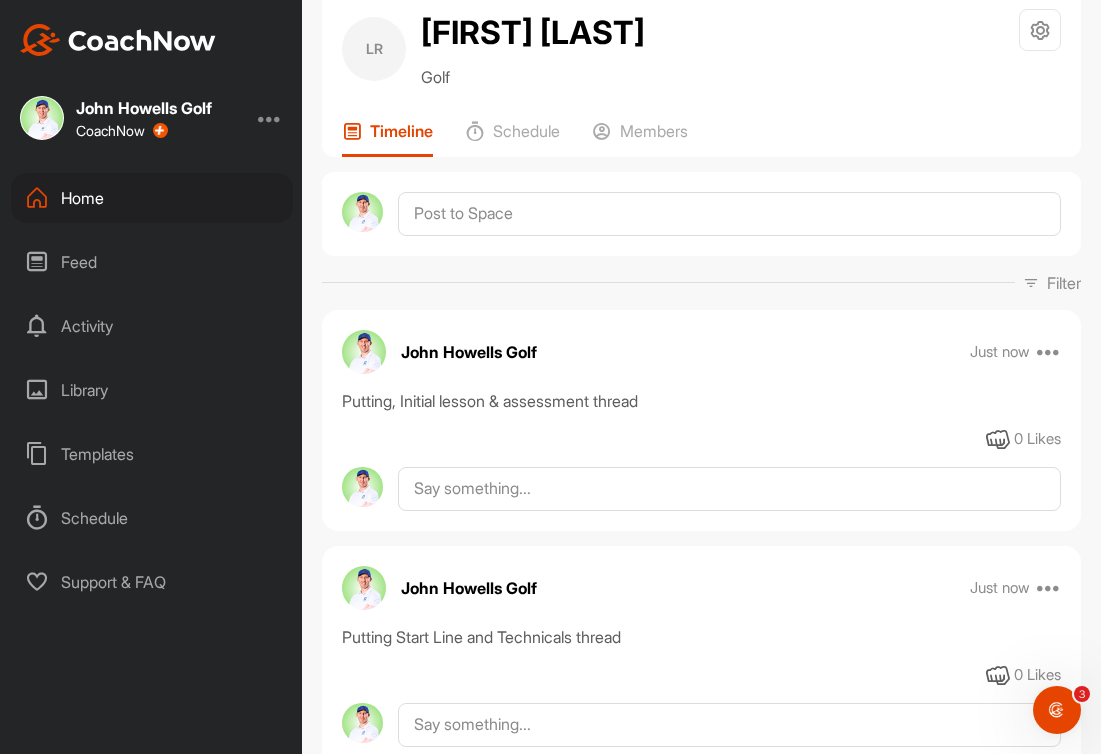 scroll, scrollTop: 52, scrollLeft: 0, axis: vertical 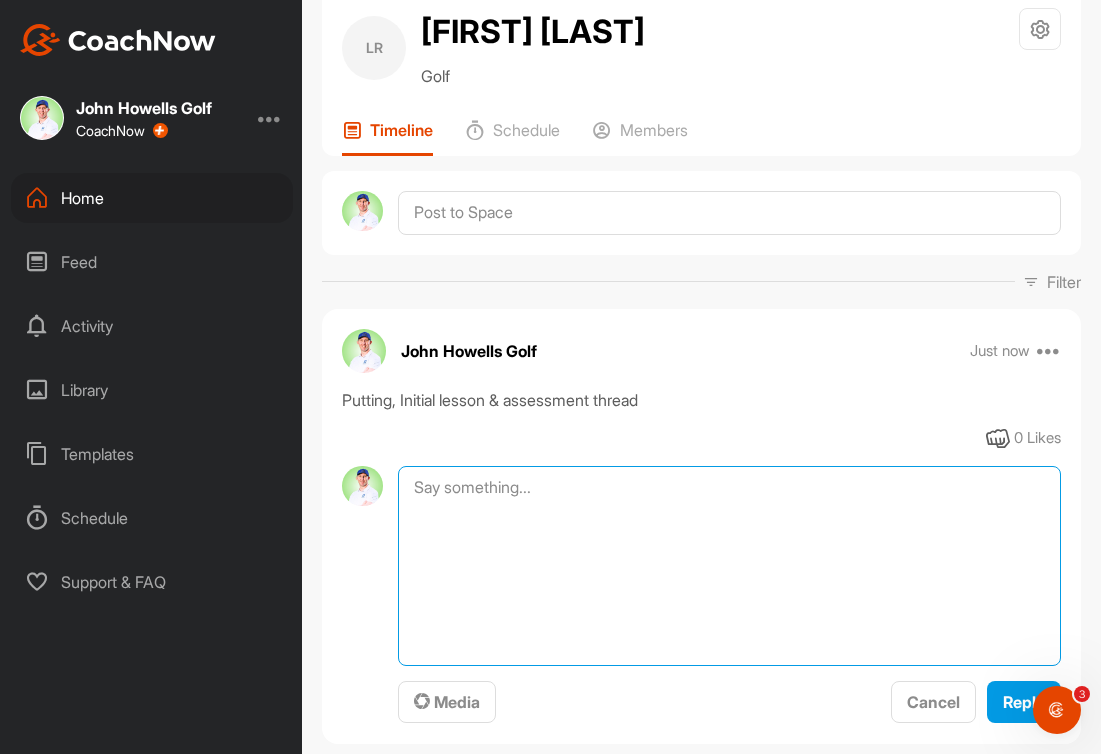click at bounding box center [729, 566] 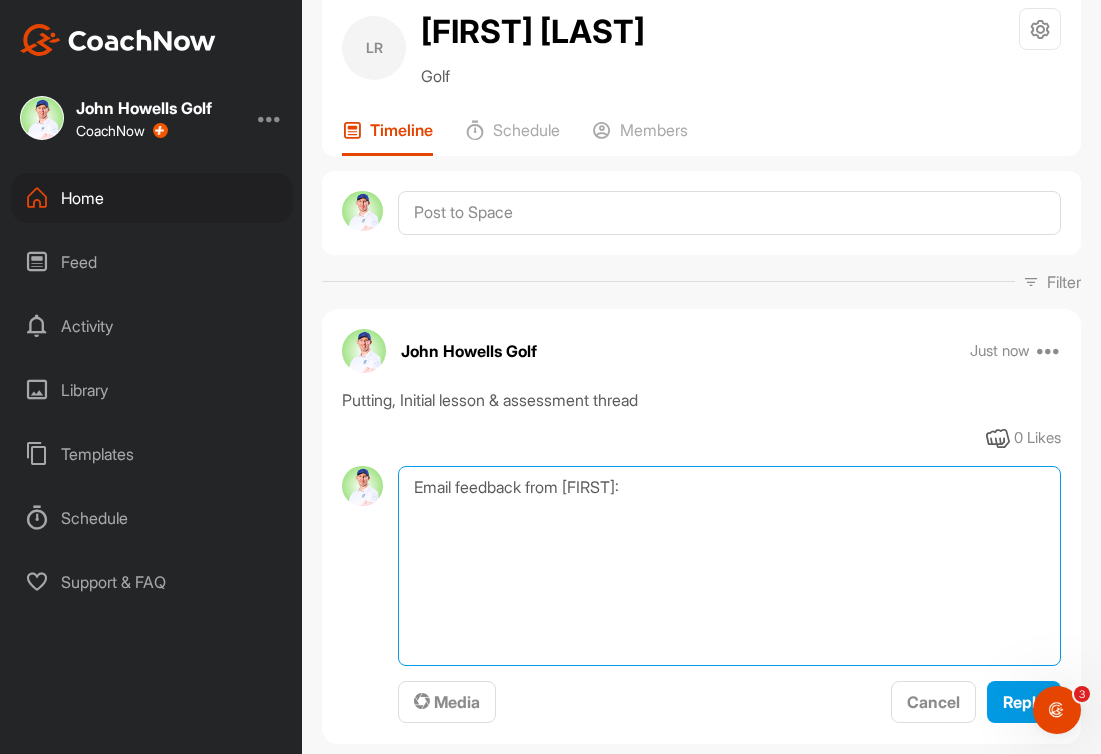 paste on "Long puts I over hit. Short puts used to always go right but now I am missing to the left." 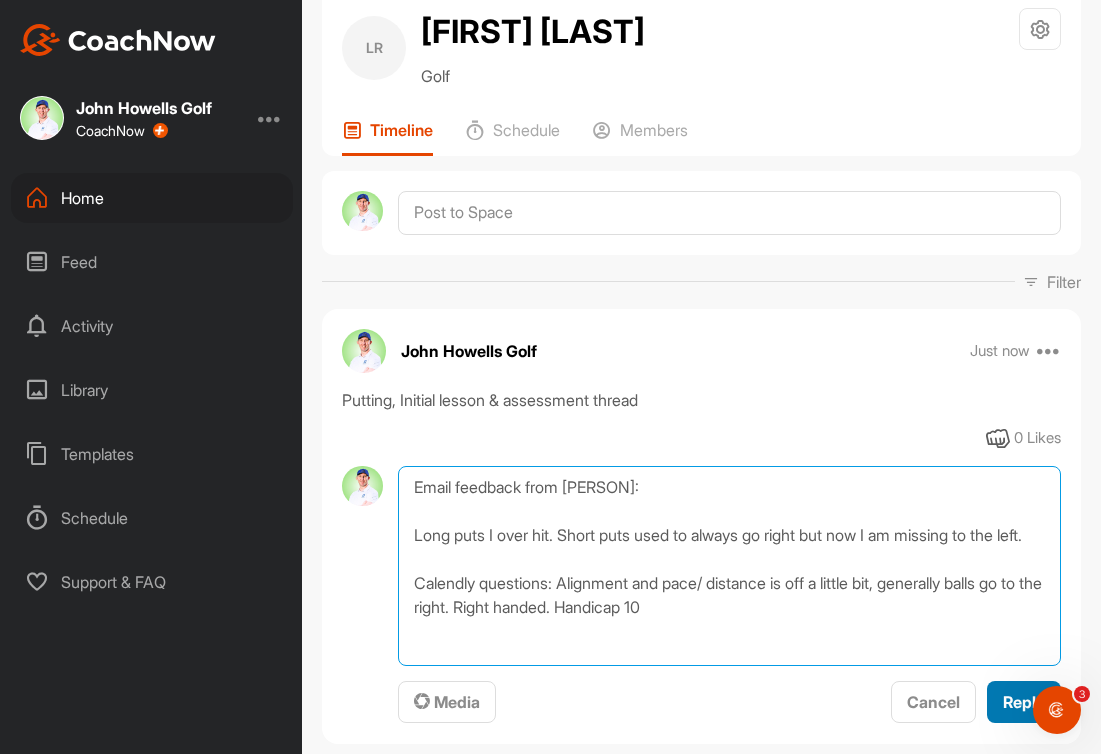 type on "Email feedback from [PERSON]:
Long puts I over hit. Short puts used to always go right but now I am missing to the left.
Calendly questions: Alignment and pace/ distance is off a little bit, generally balls go to the right. Right handed. Handicap 10" 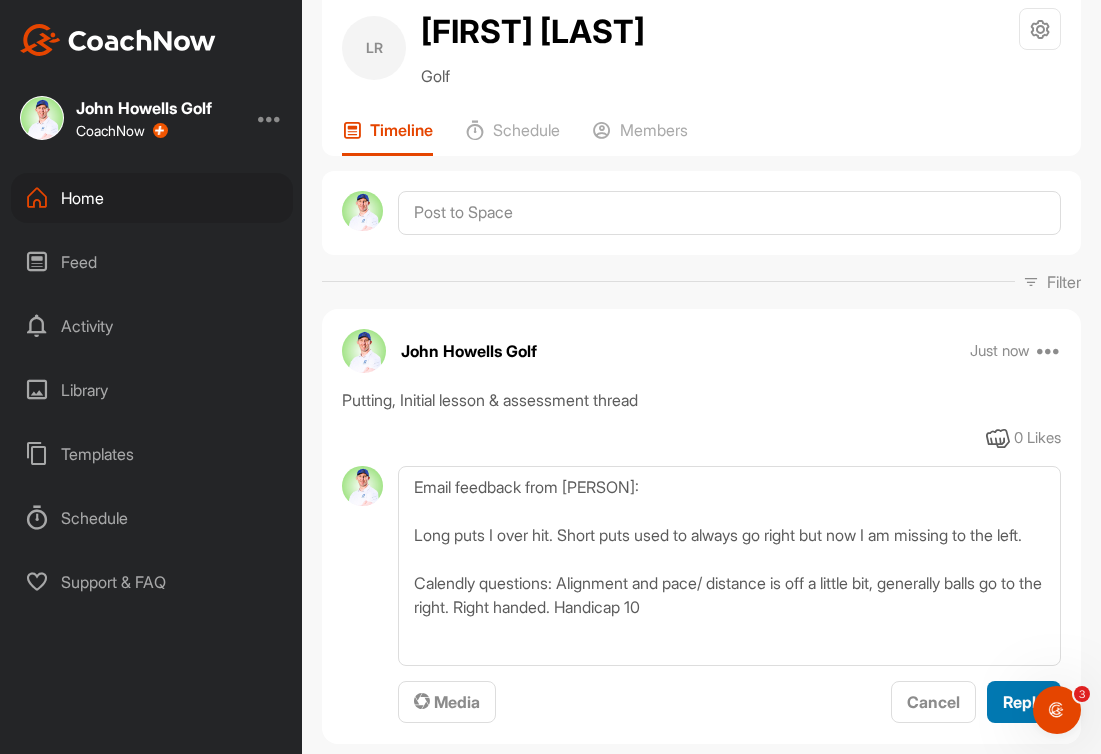 click on "Reply" at bounding box center (1024, 702) 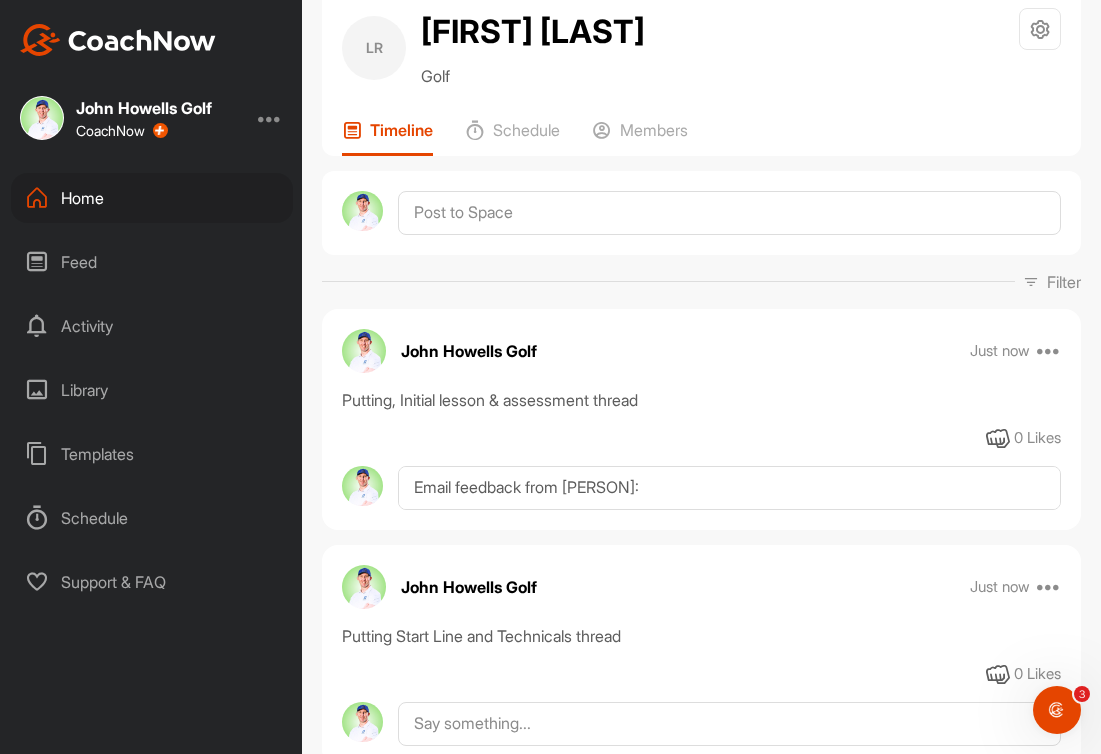 type 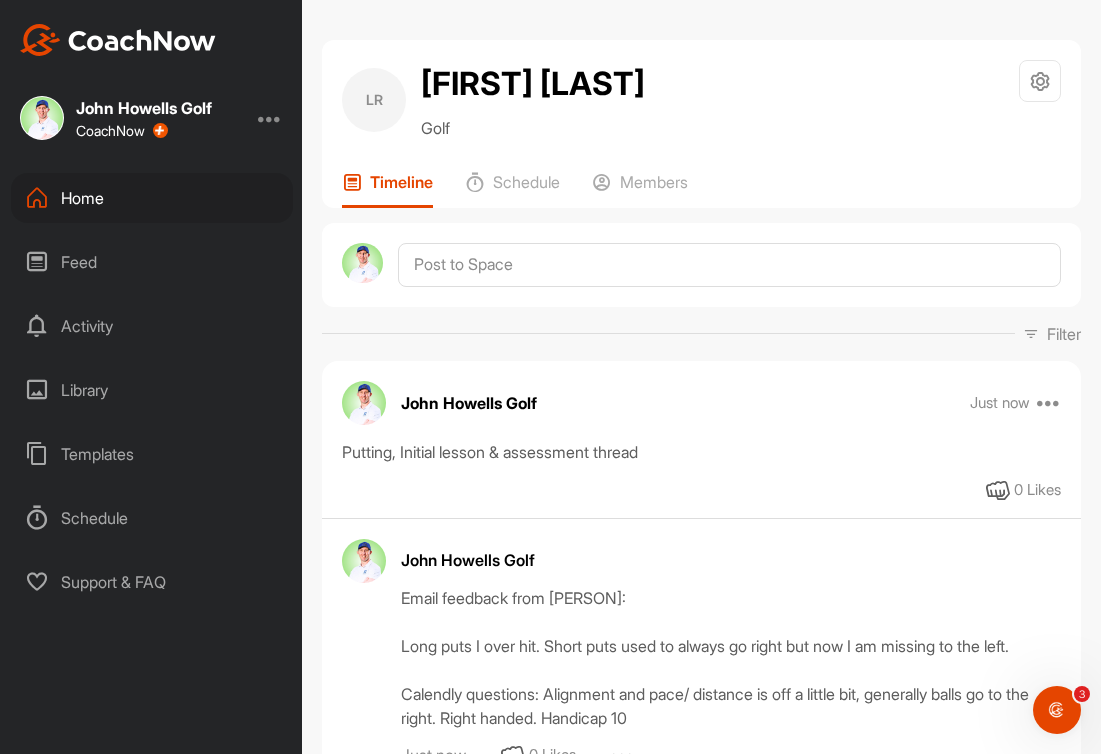 scroll, scrollTop: 0, scrollLeft: 0, axis: both 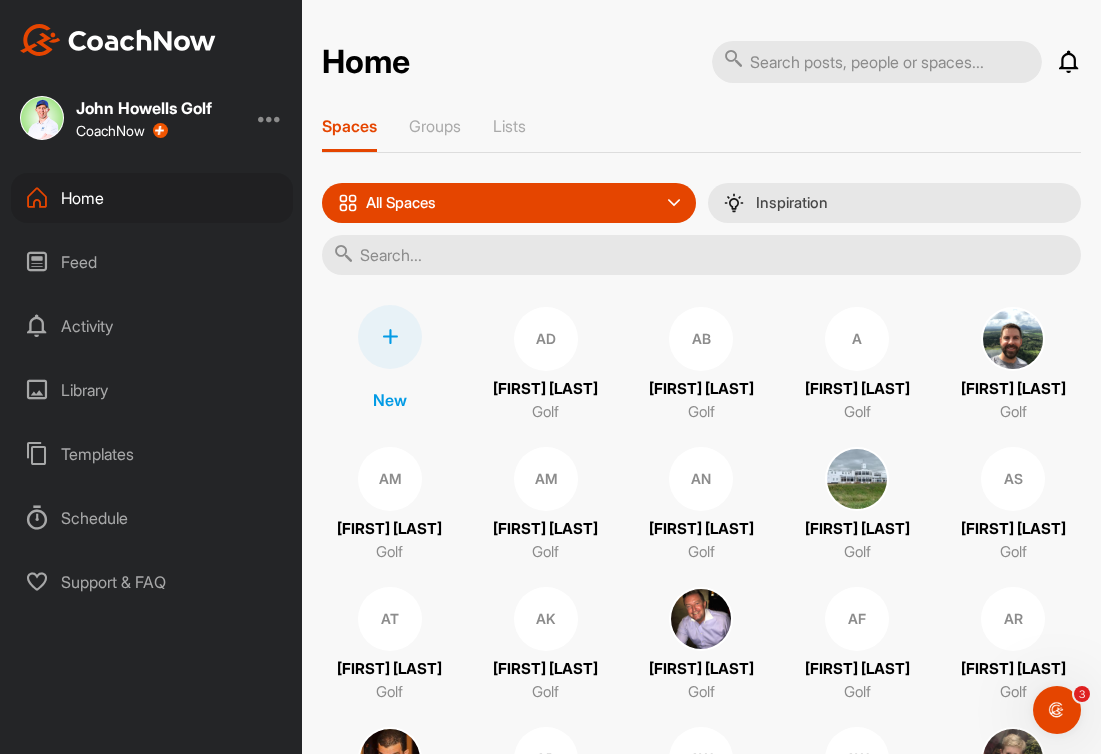 click at bounding box center (390, 337) 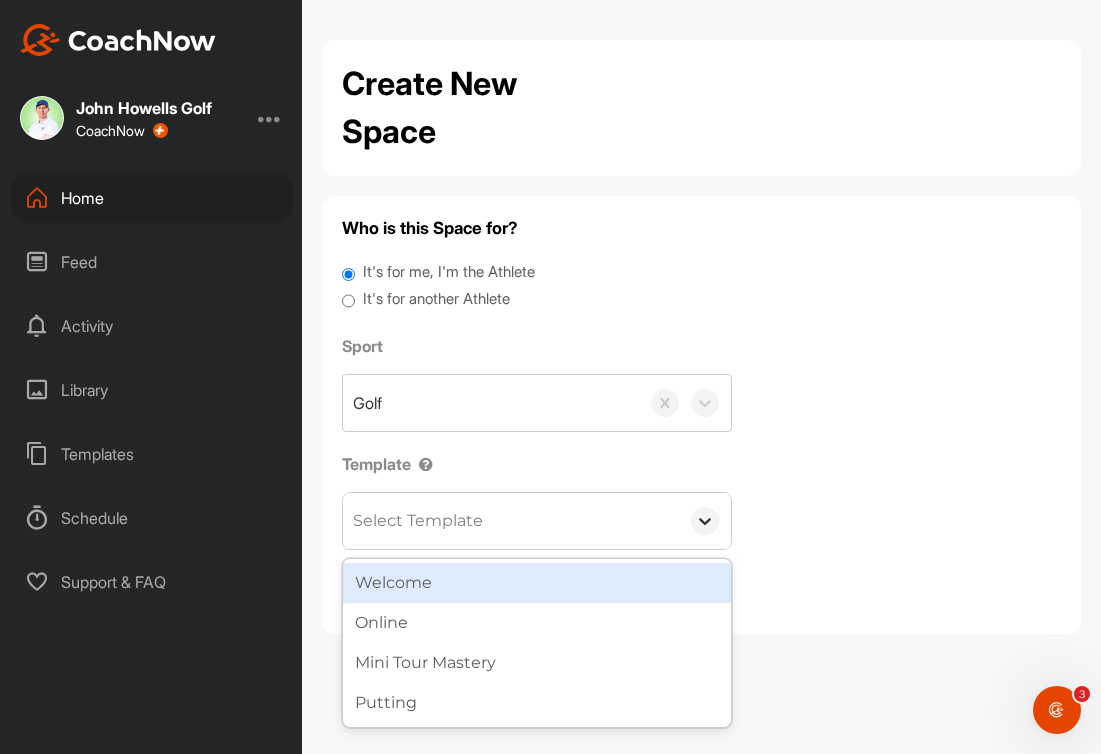 click 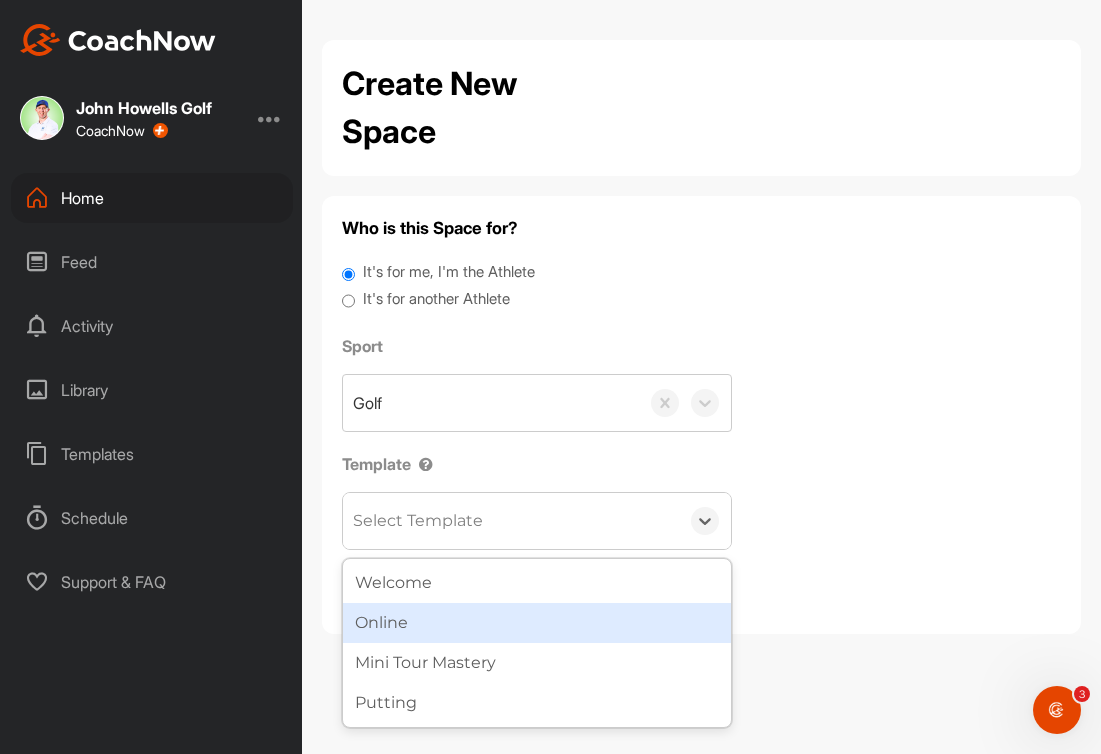 click on "It's for another Athlete" at bounding box center (436, 299) 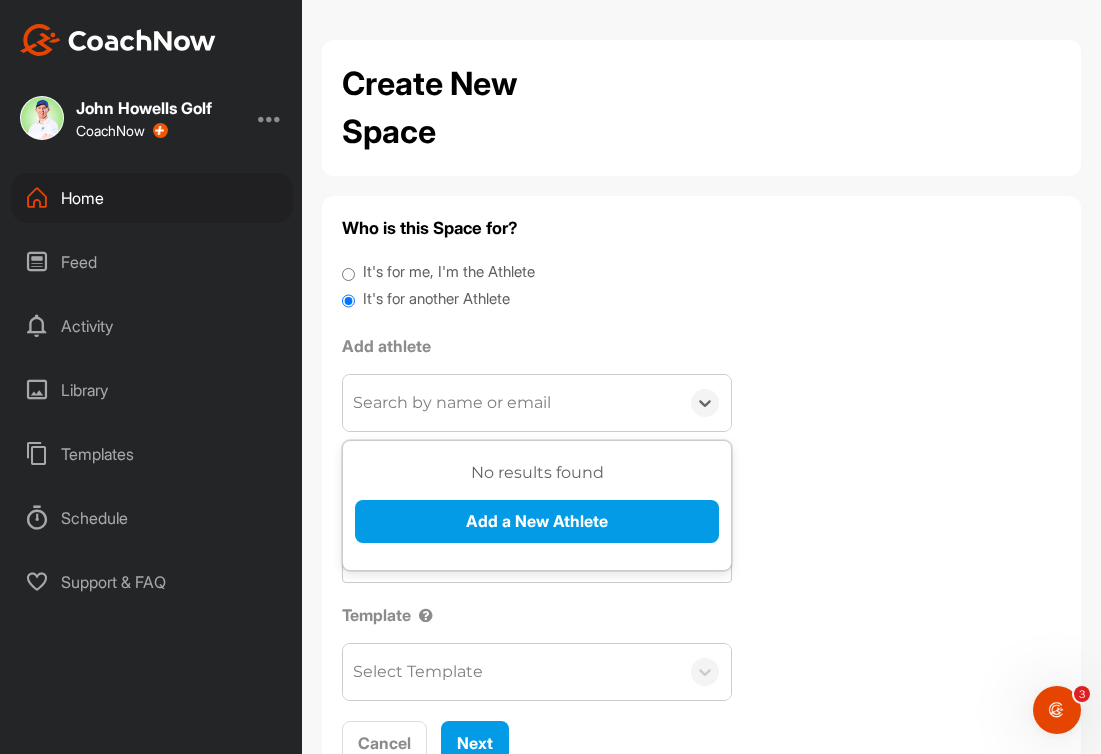 click on "Search by name or email" at bounding box center [452, 403] 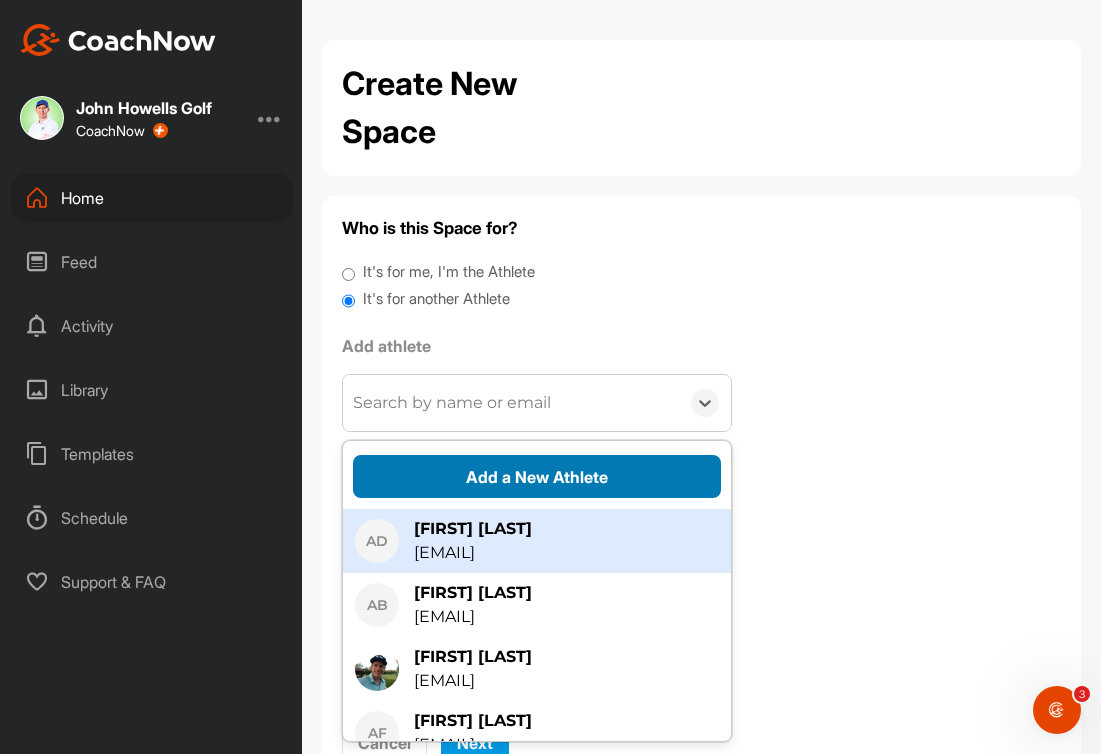 click on "Add a New Athlete" at bounding box center (537, 476) 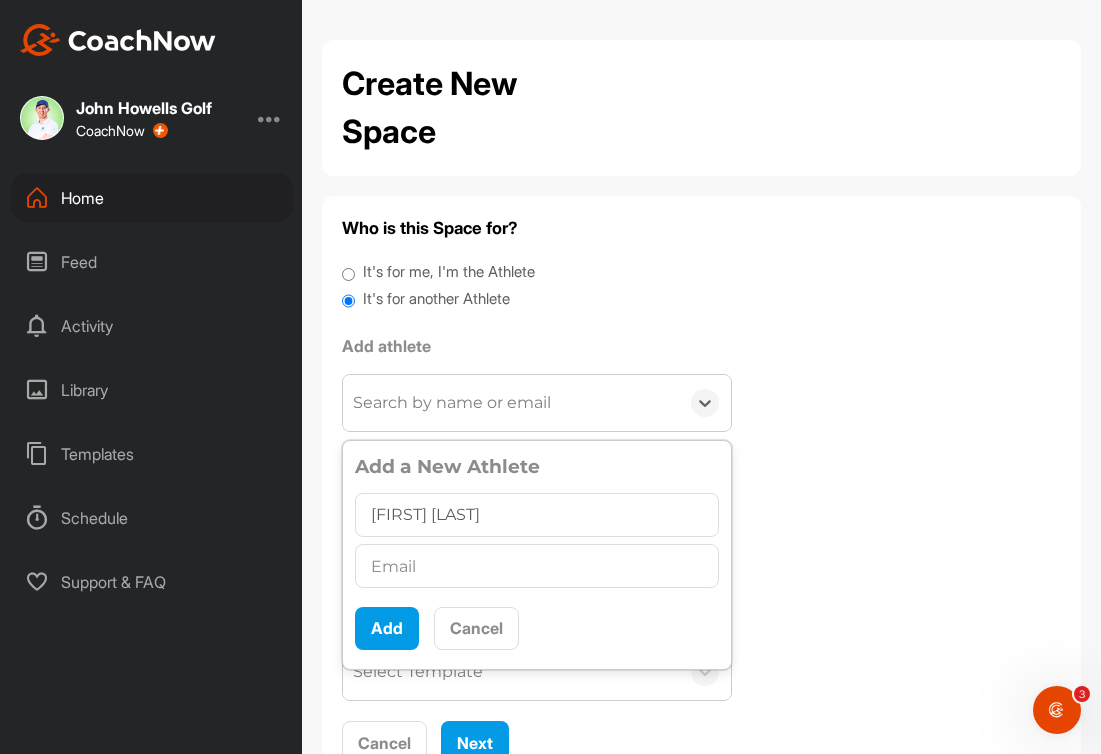 type on "[FIRST] [LAST]" 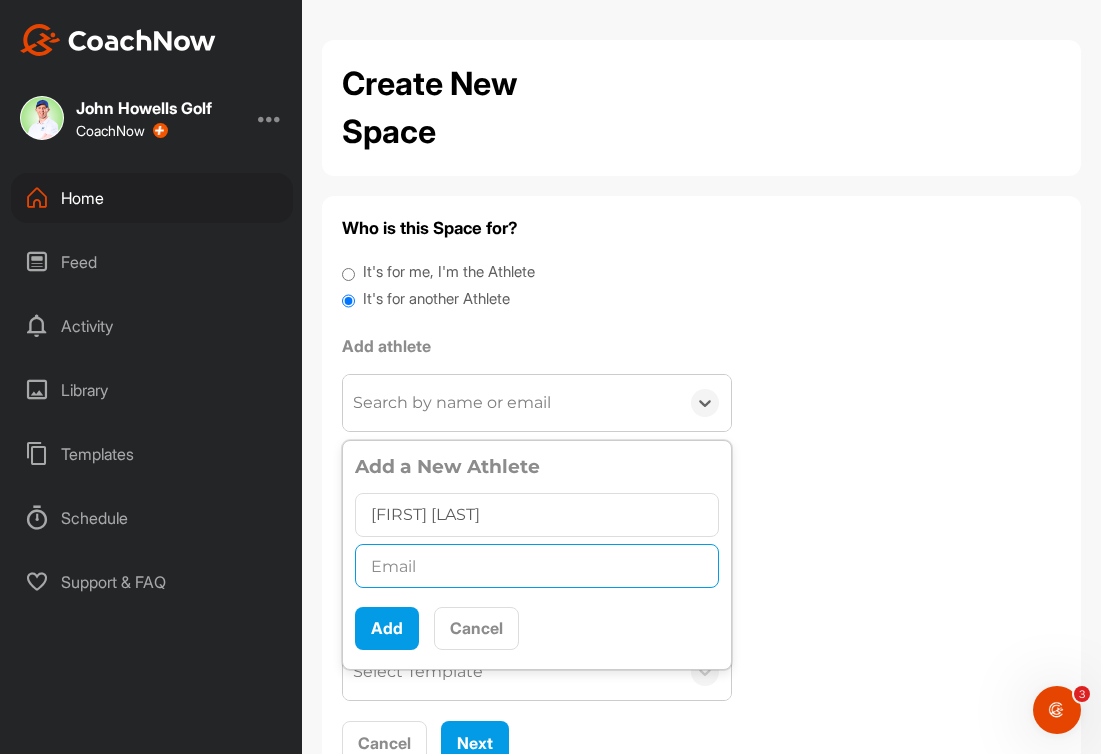 click at bounding box center [537, 566] 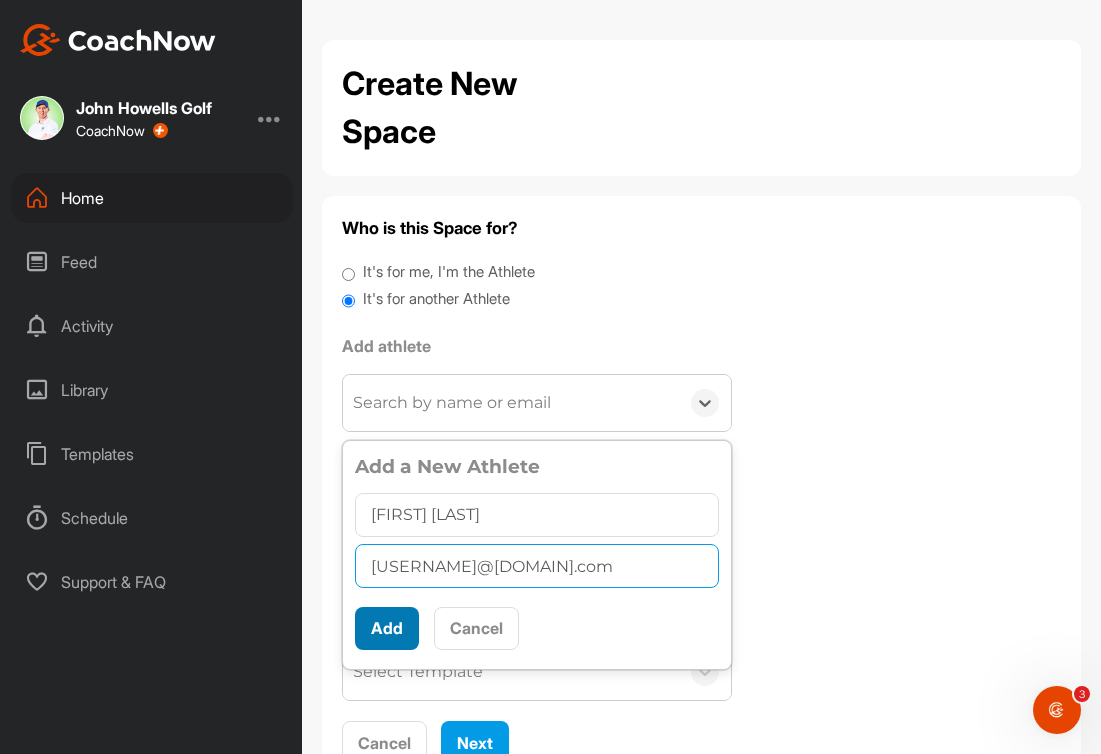 type on "[USERNAME]@[DOMAIN].com" 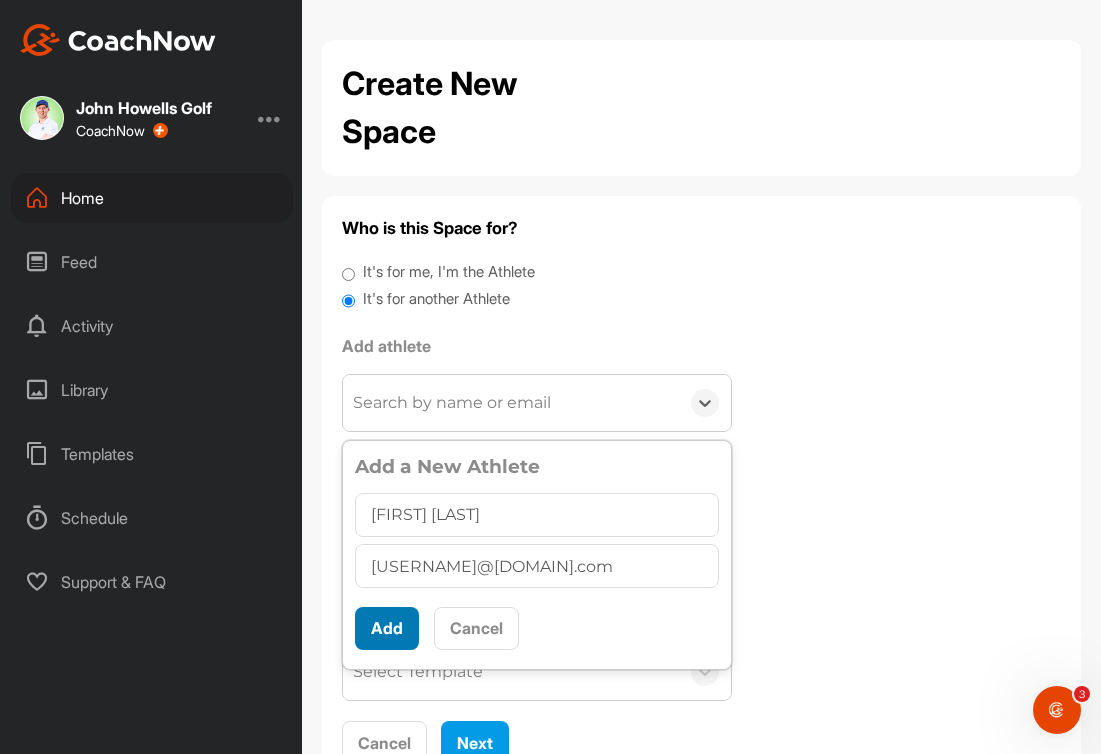 scroll, scrollTop: 11, scrollLeft: 0, axis: vertical 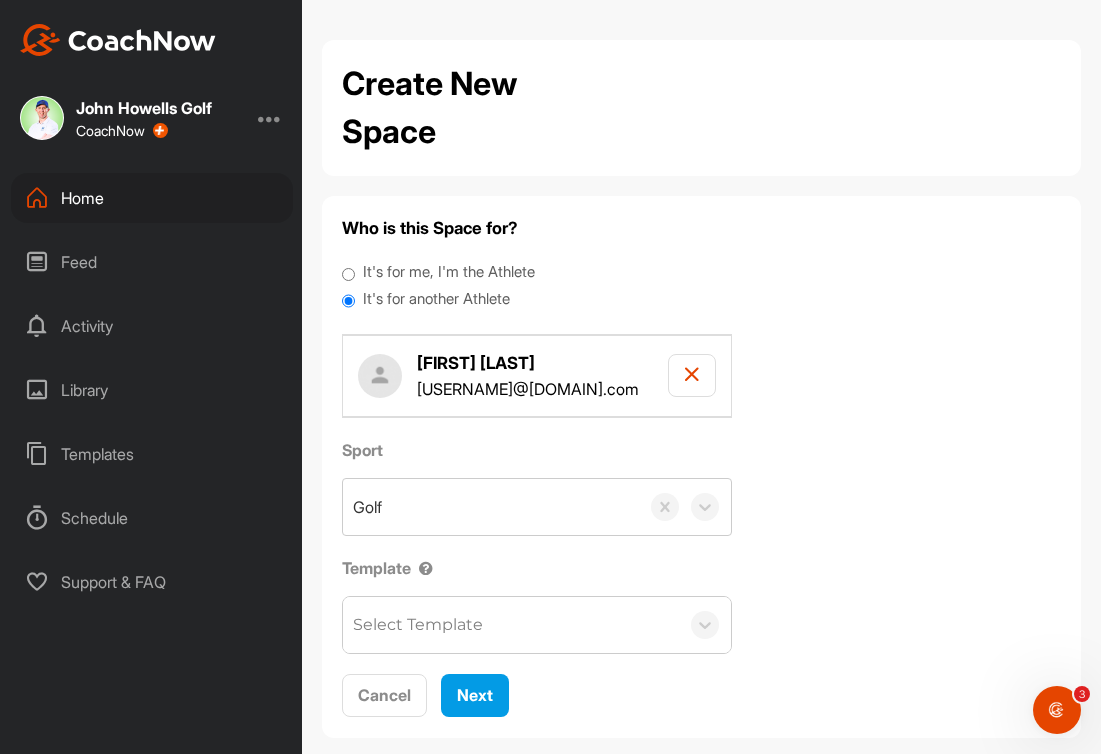 click on "Select Template" at bounding box center [511, 625] 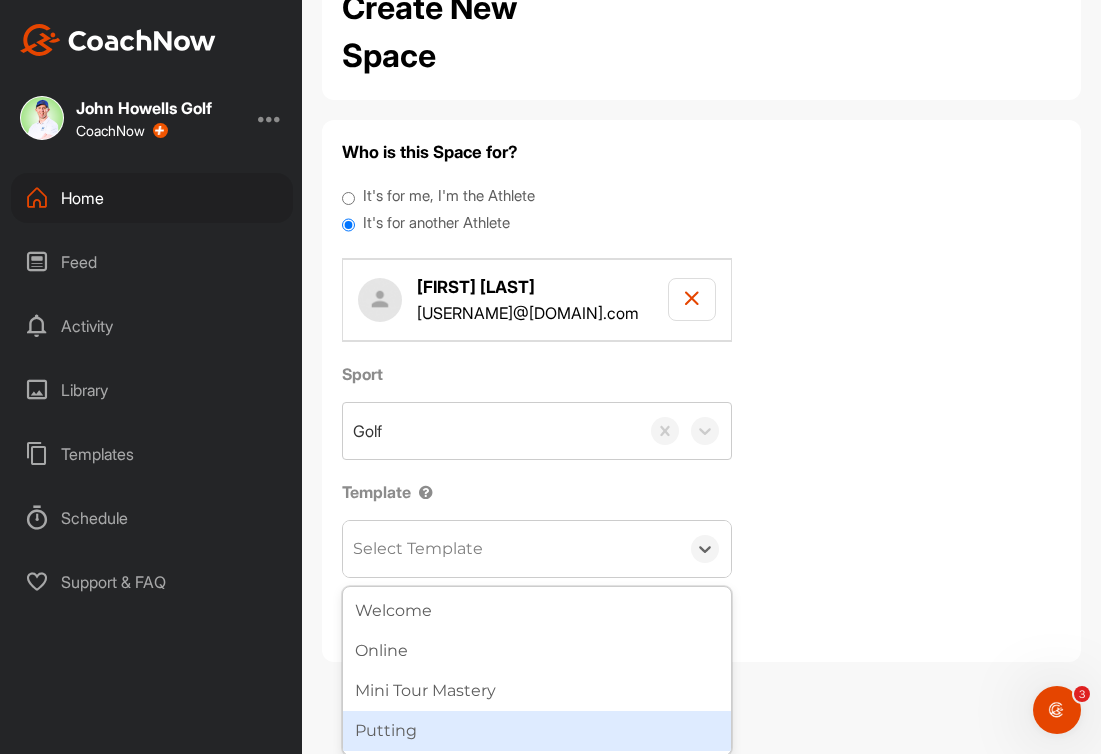 click on "Putting" at bounding box center (537, 731) 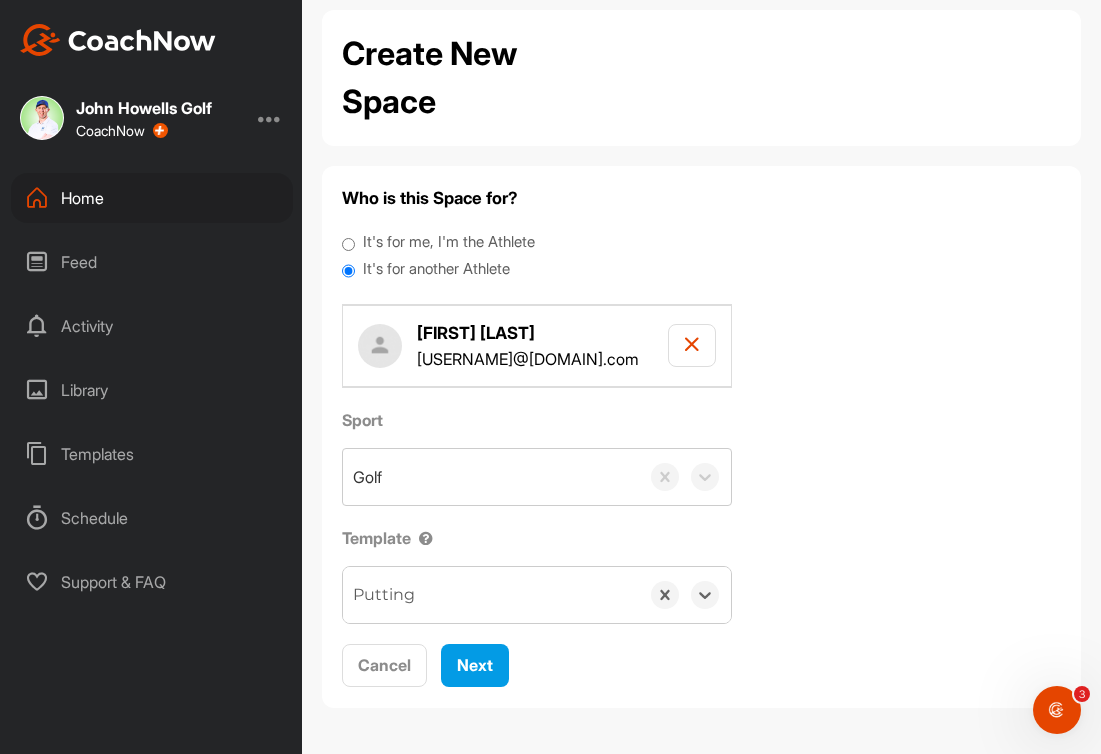 scroll, scrollTop: 28, scrollLeft: 0, axis: vertical 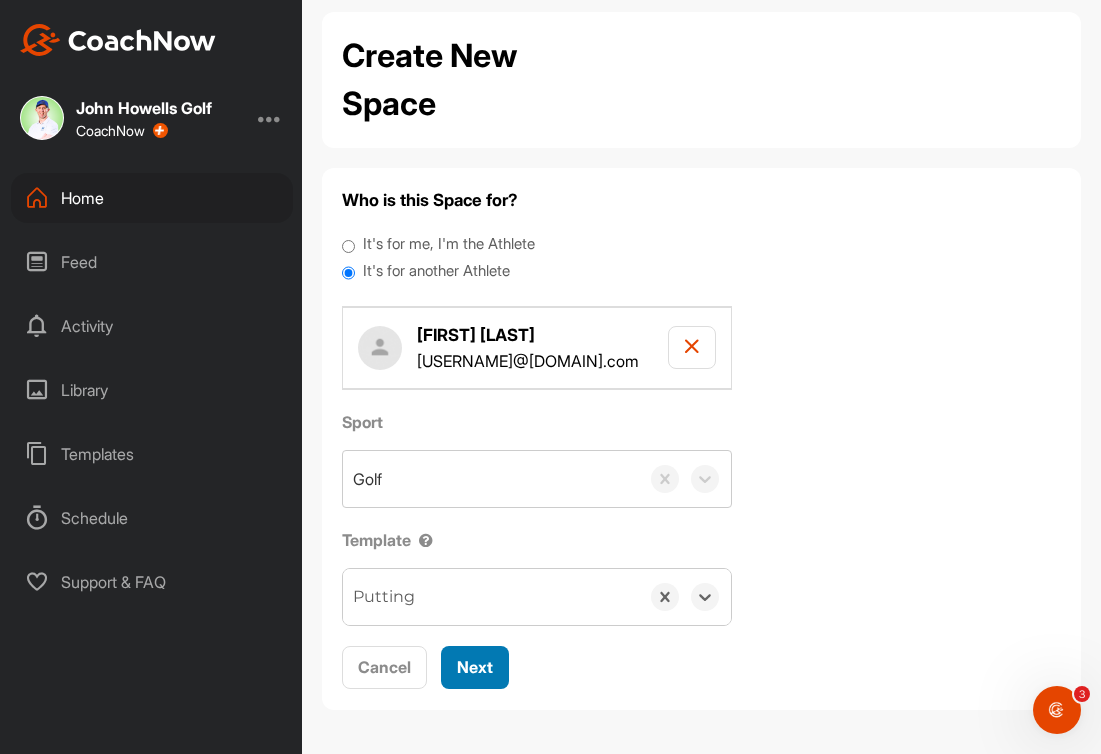 click on "Next" at bounding box center (475, 667) 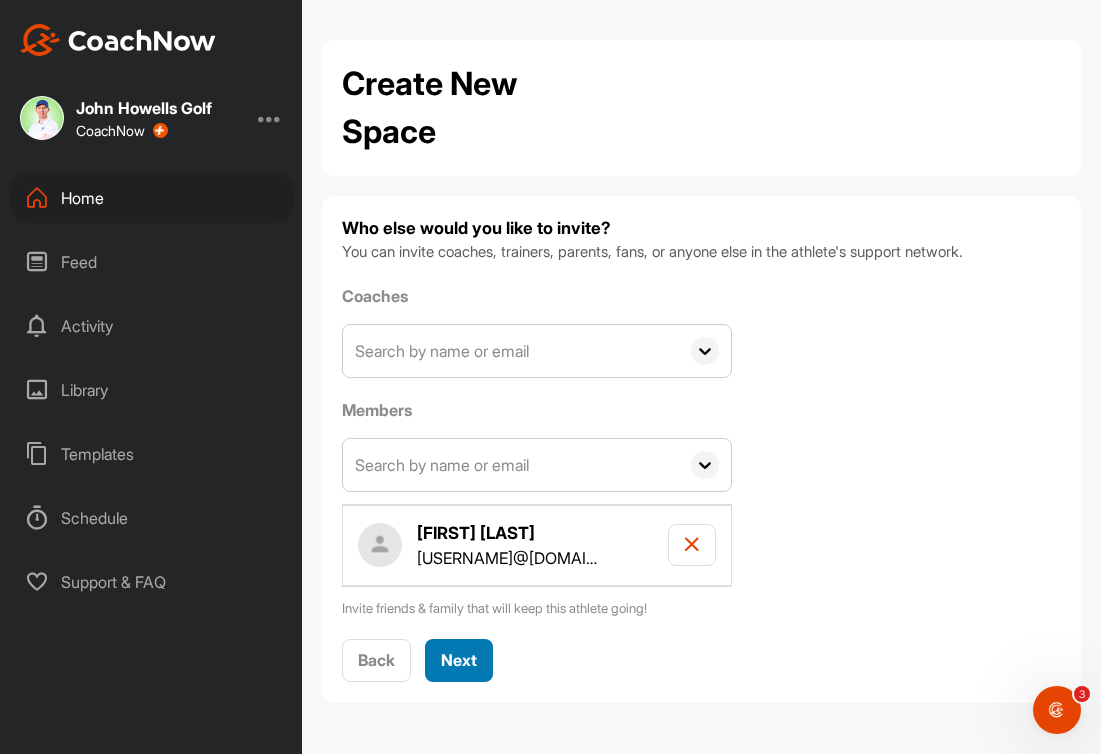 click on "Next" at bounding box center [459, 660] 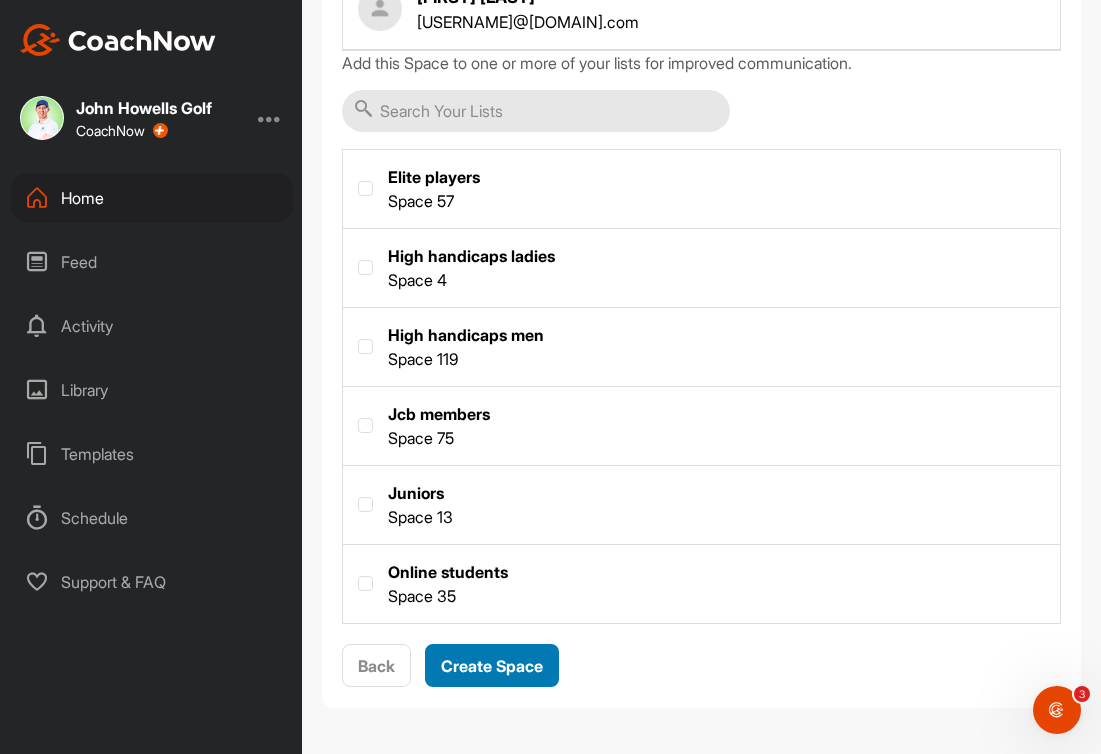 scroll, scrollTop: 295, scrollLeft: 0, axis: vertical 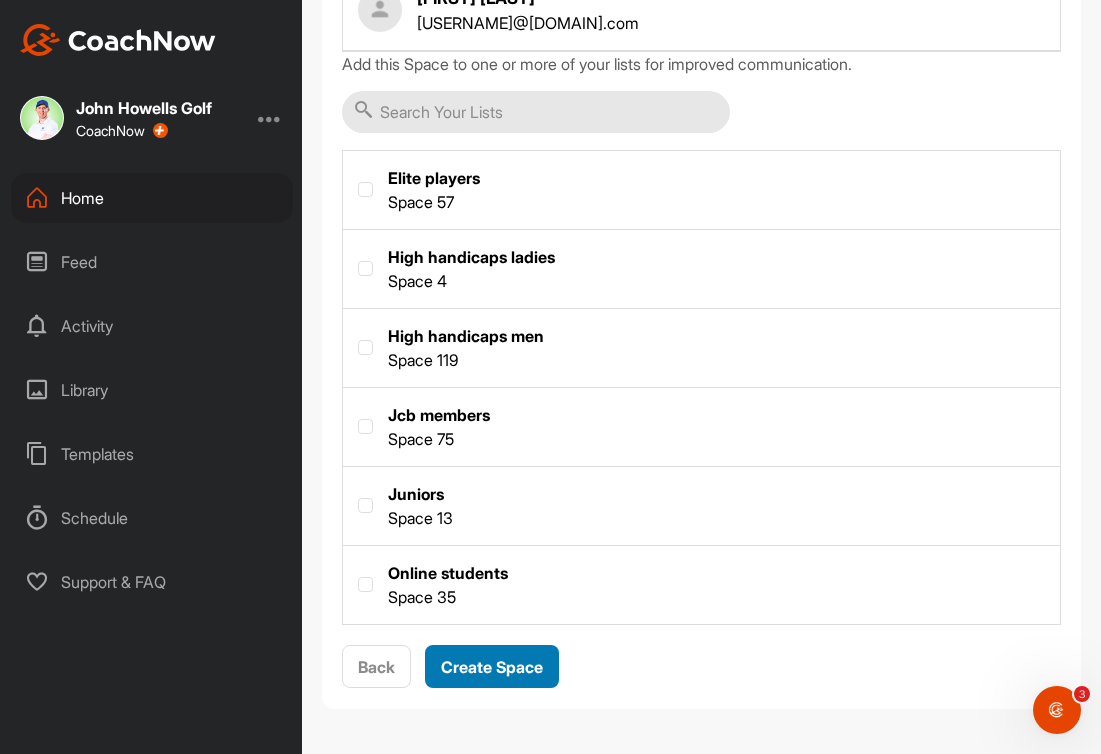 click on "Create Space" at bounding box center (492, 667) 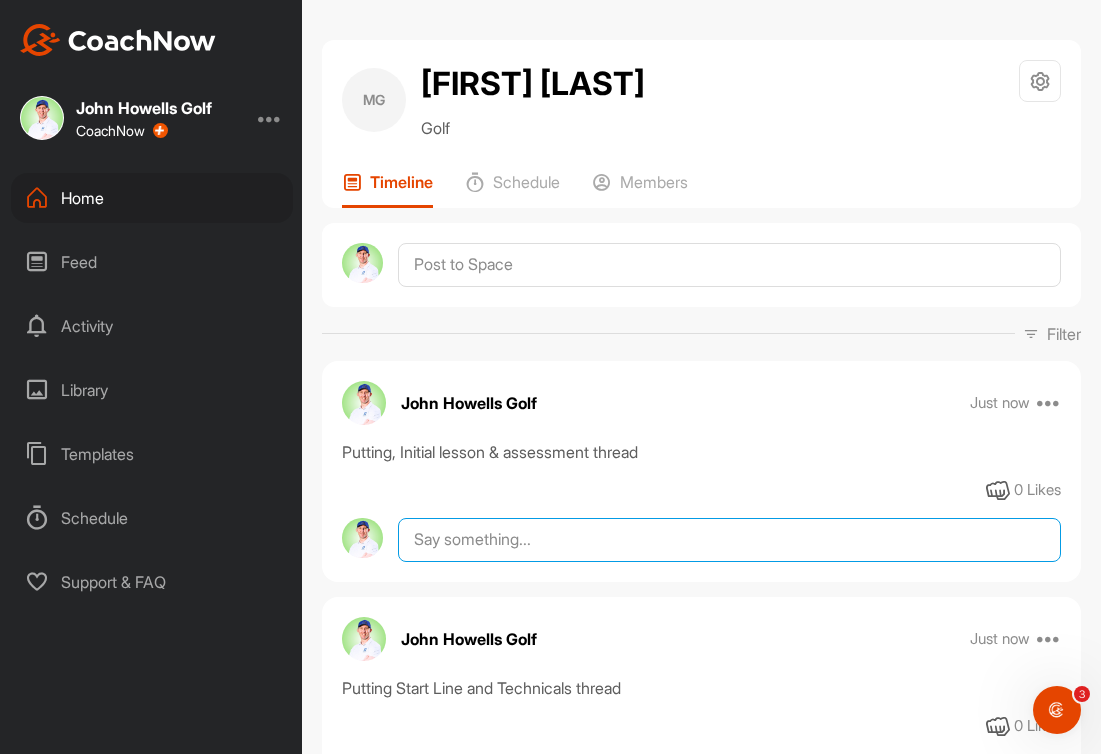 click at bounding box center (729, 540) 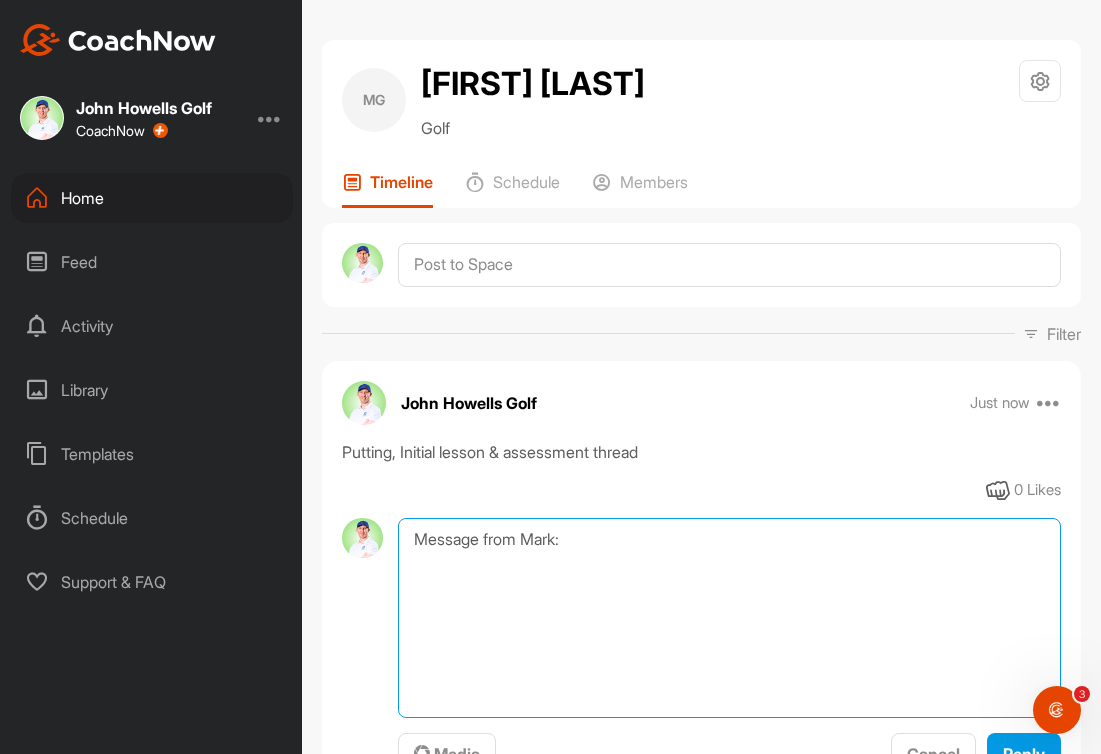paste on "Hi [FIRST] I’d be looking for a 2 hour assessment to start with. I play once a week as a rule, sometimes two but I still work so time is limited. I currently play of 1.7 but haven’t putted well for some time I hope you can help Regards [FIRST]" 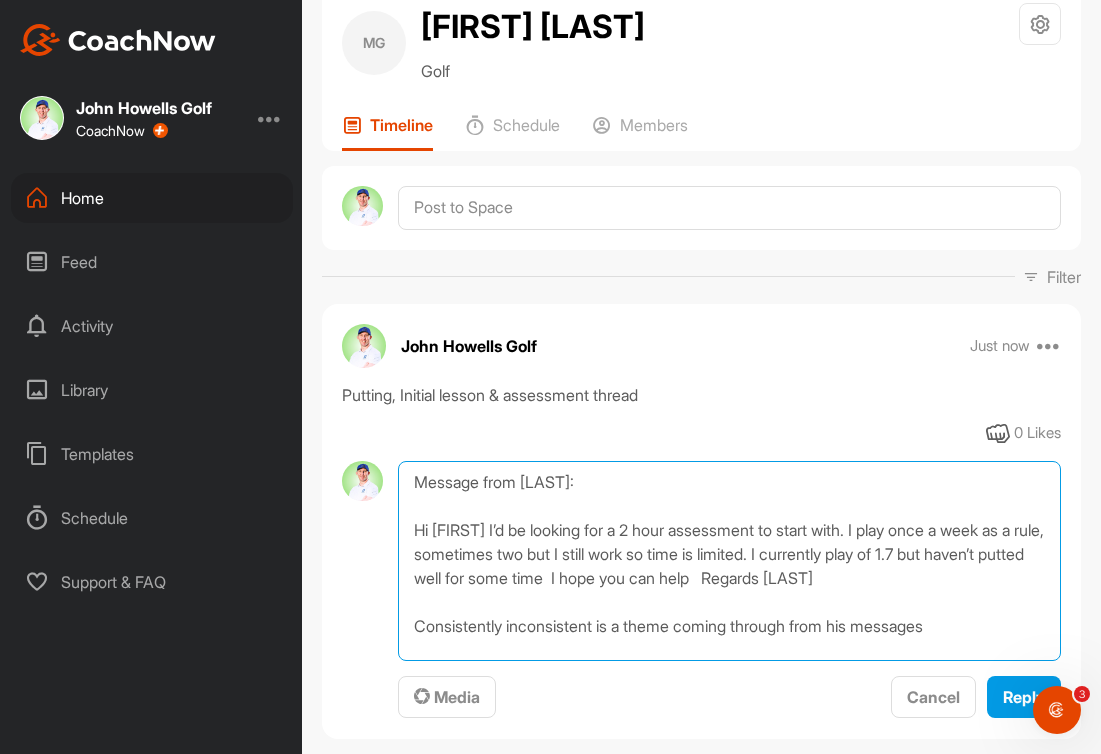 scroll, scrollTop: 65, scrollLeft: 0, axis: vertical 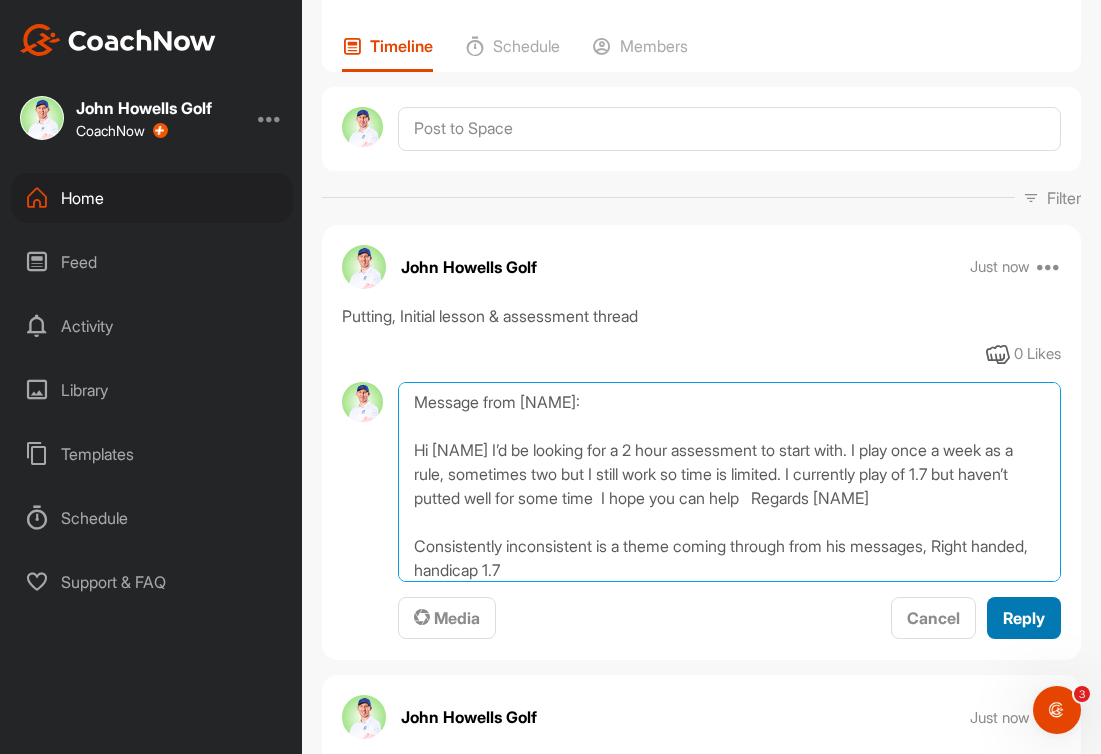 type on "Message from [NAME]:
Hi [NAME] I’d be looking for a 2 hour assessment to start with. I play once a week as a rule, sometimes two but I still work so time is limited. I currently play of 1.7 but haven’t putted well for some time  I hope you can help   Regards [NAME]
Consistently inconsistent is a theme coming through from his messages, Right handed, handicap 1.7" 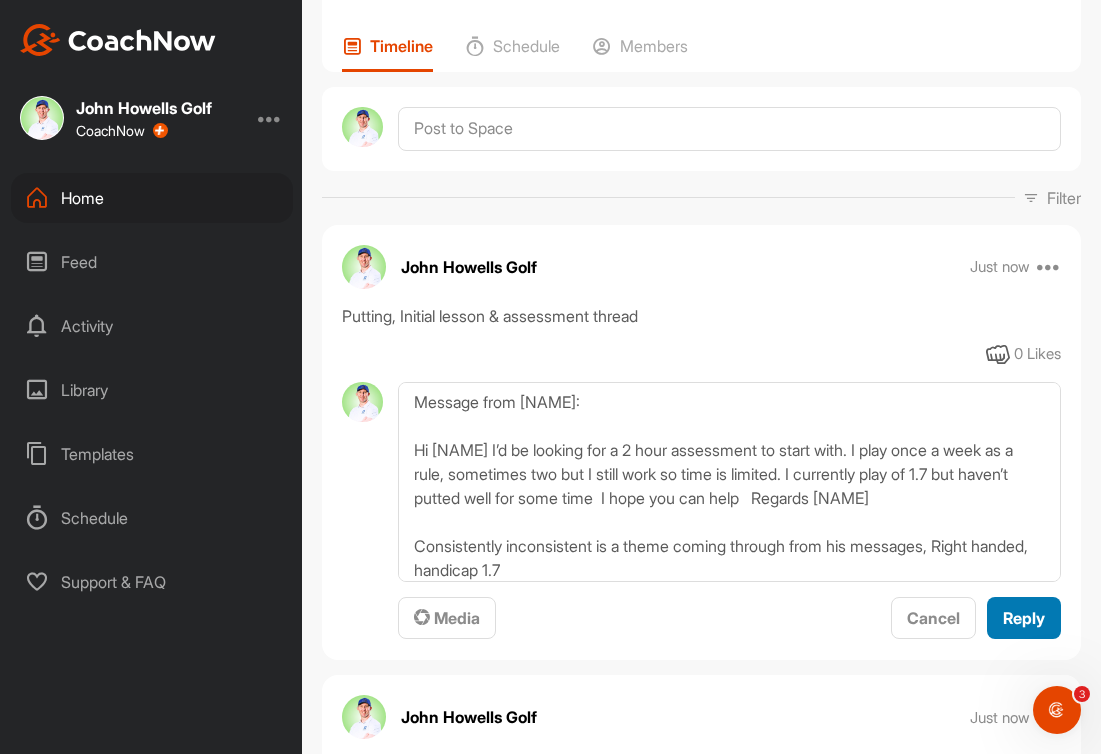 click on "Reply" at bounding box center [1024, 618] 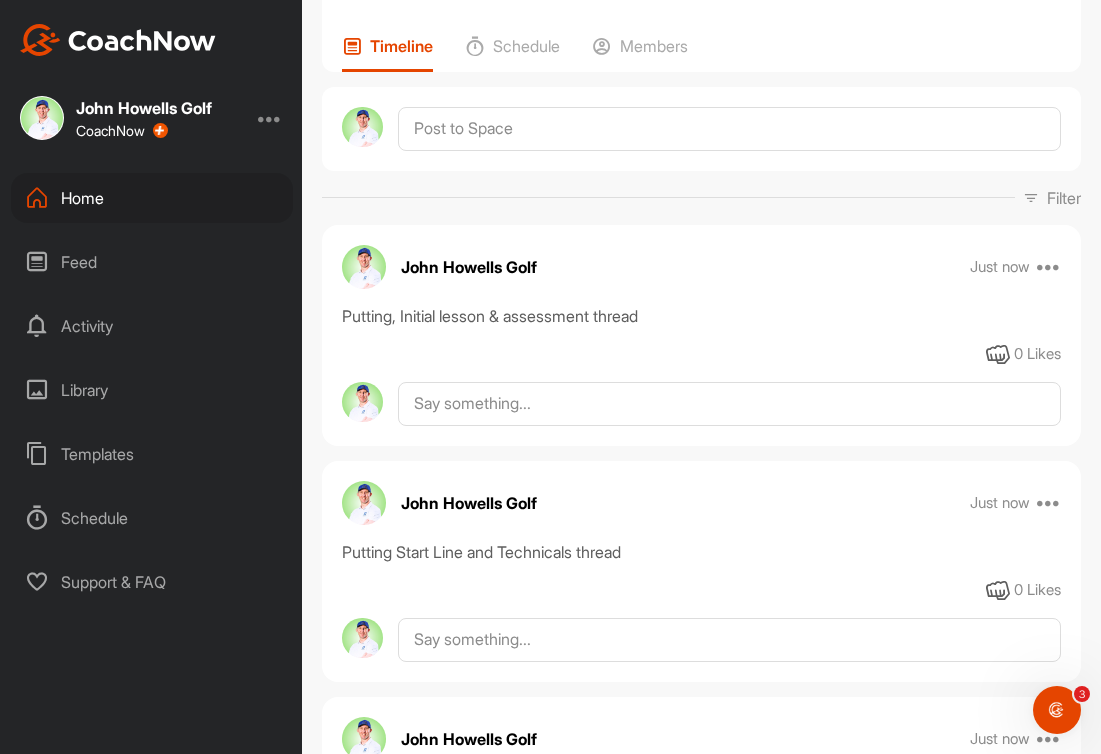 scroll, scrollTop: 0, scrollLeft: 0, axis: both 